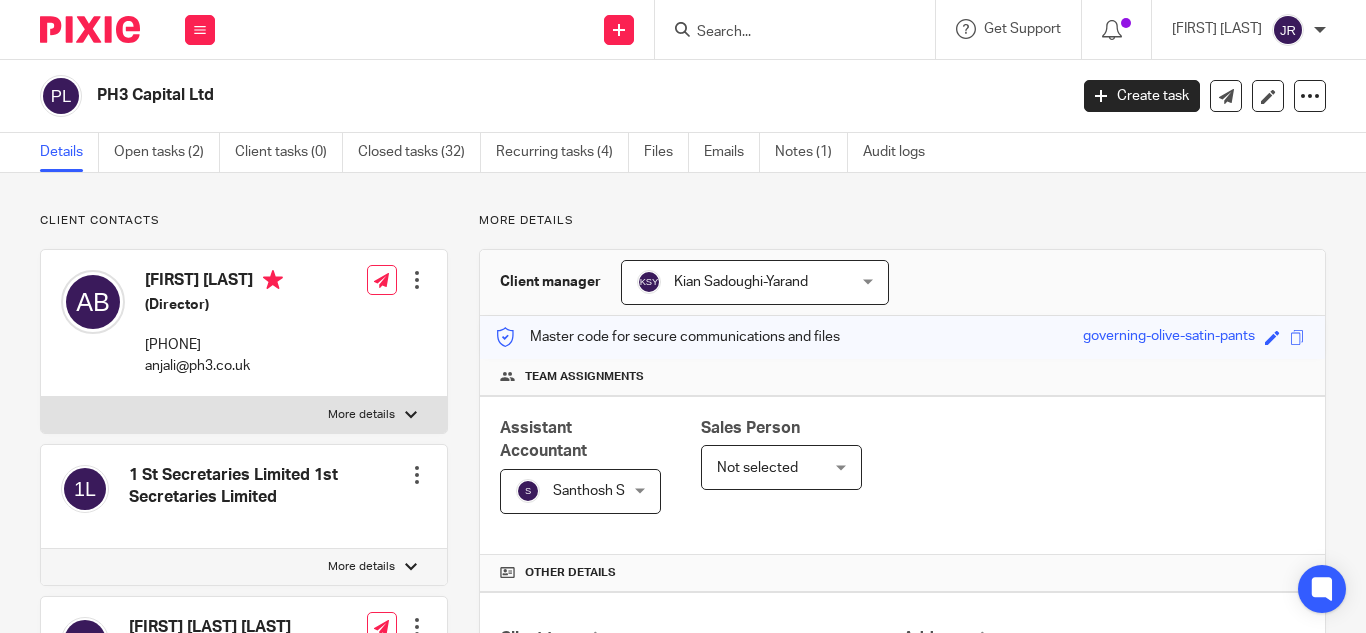 scroll, scrollTop: 0, scrollLeft: 0, axis: both 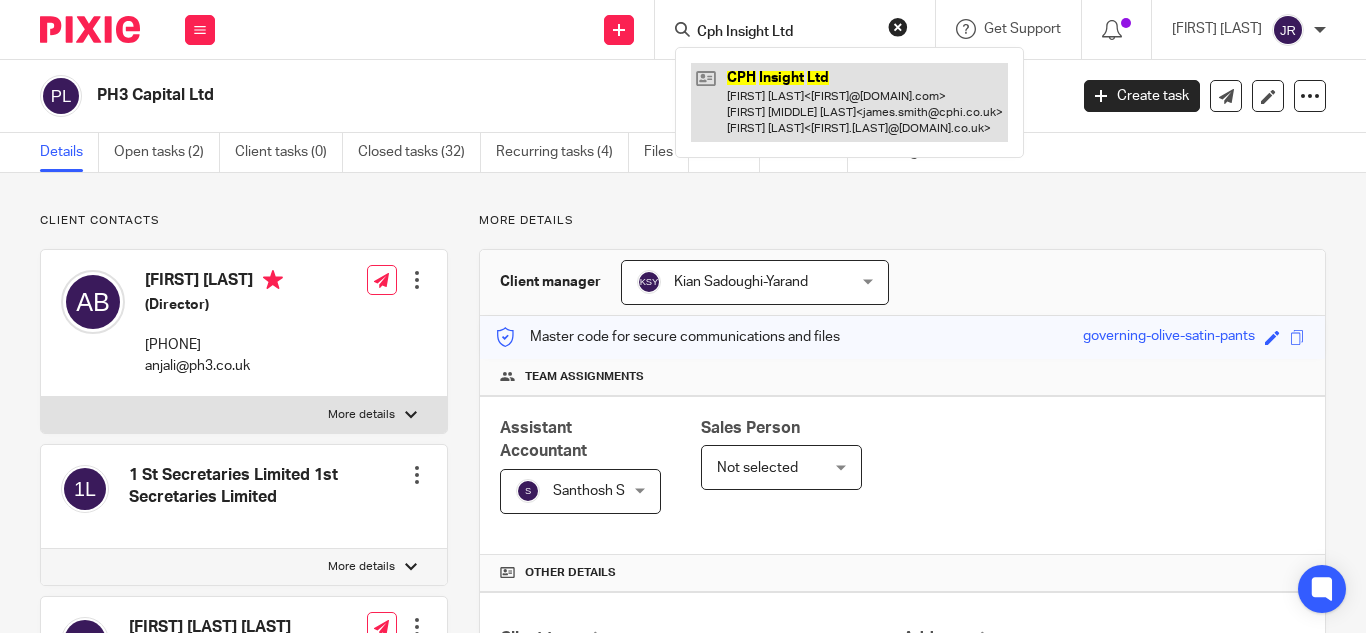 type on "Cph Insight Ltd" 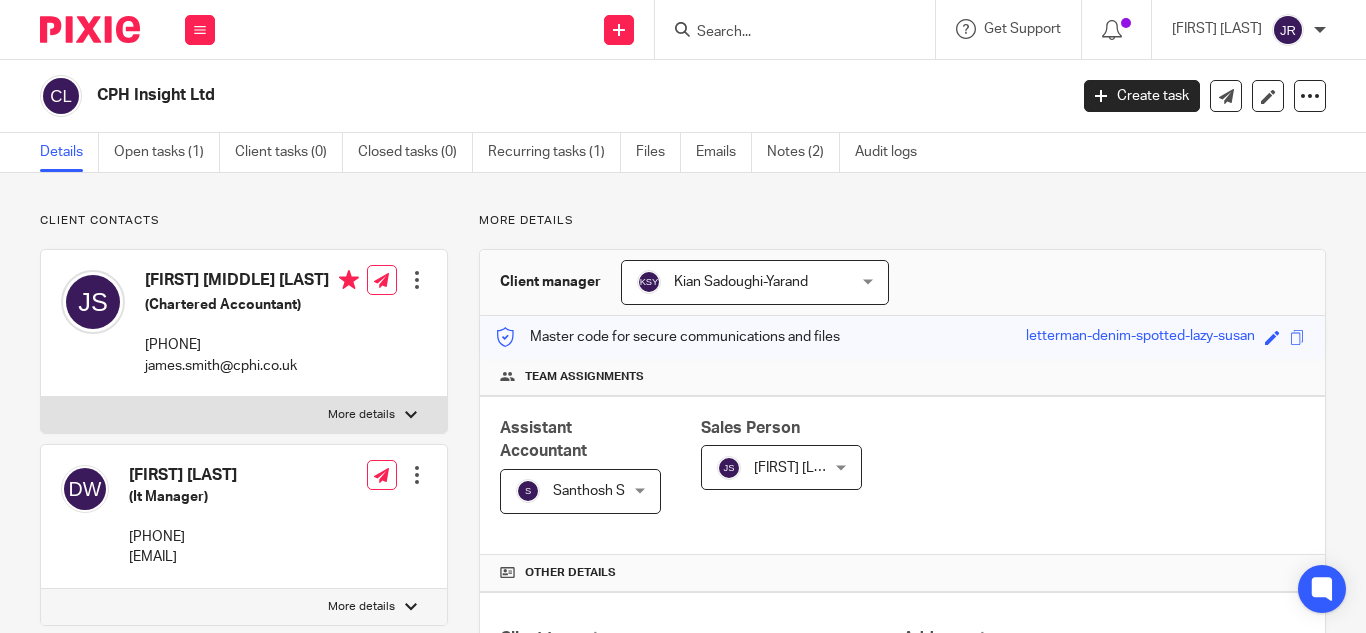 scroll, scrollTop: 0, scrollLeft: 0, axis: both 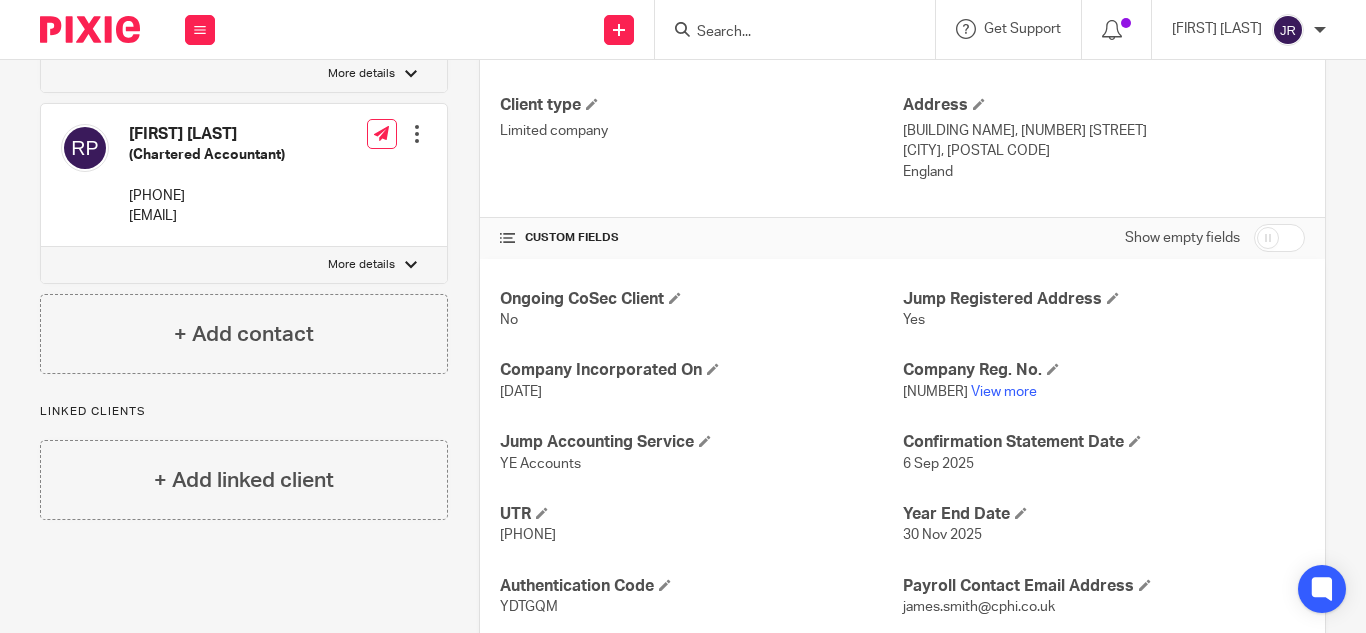 click at bounding box center (785, 33) 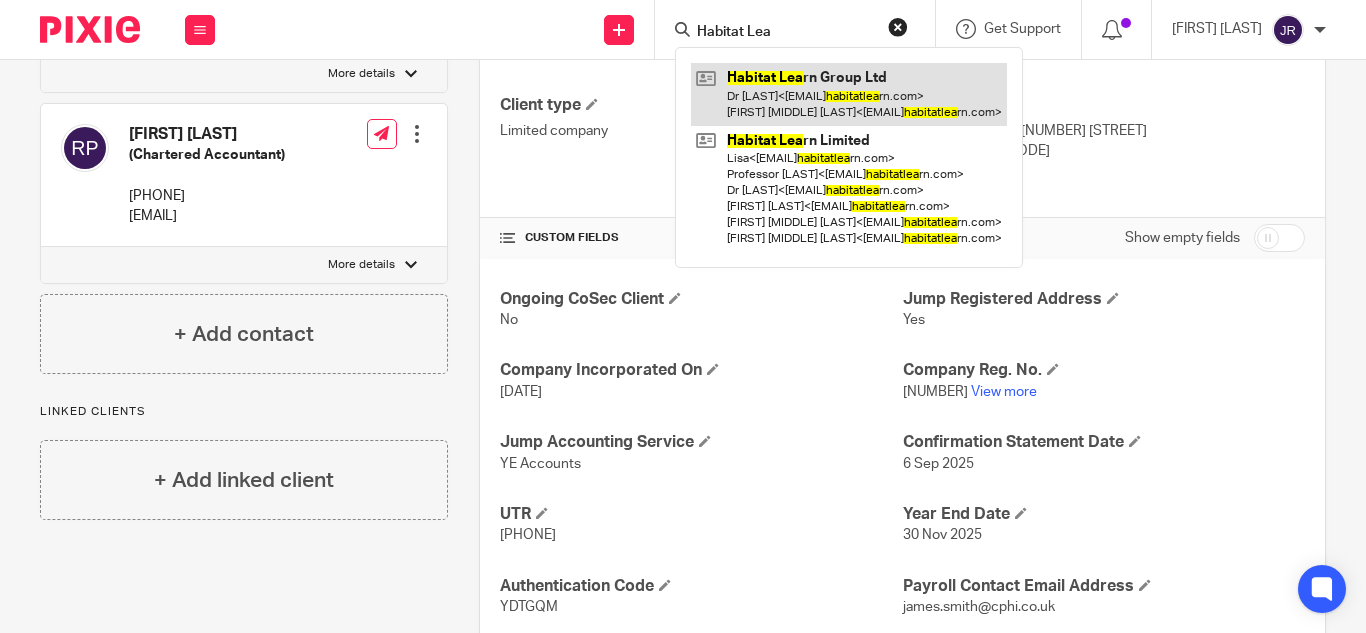 type on "Habitat Lea" 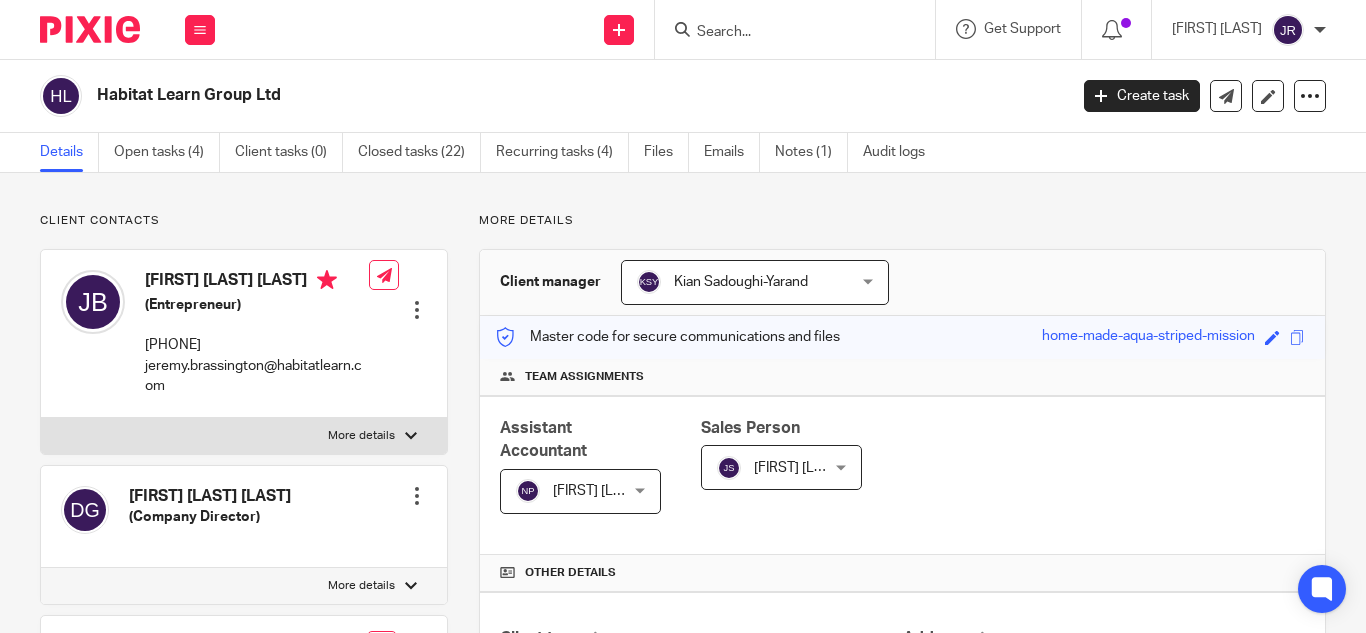 scroll, scrollTop: 0, scrollLeft: 0, axis: both 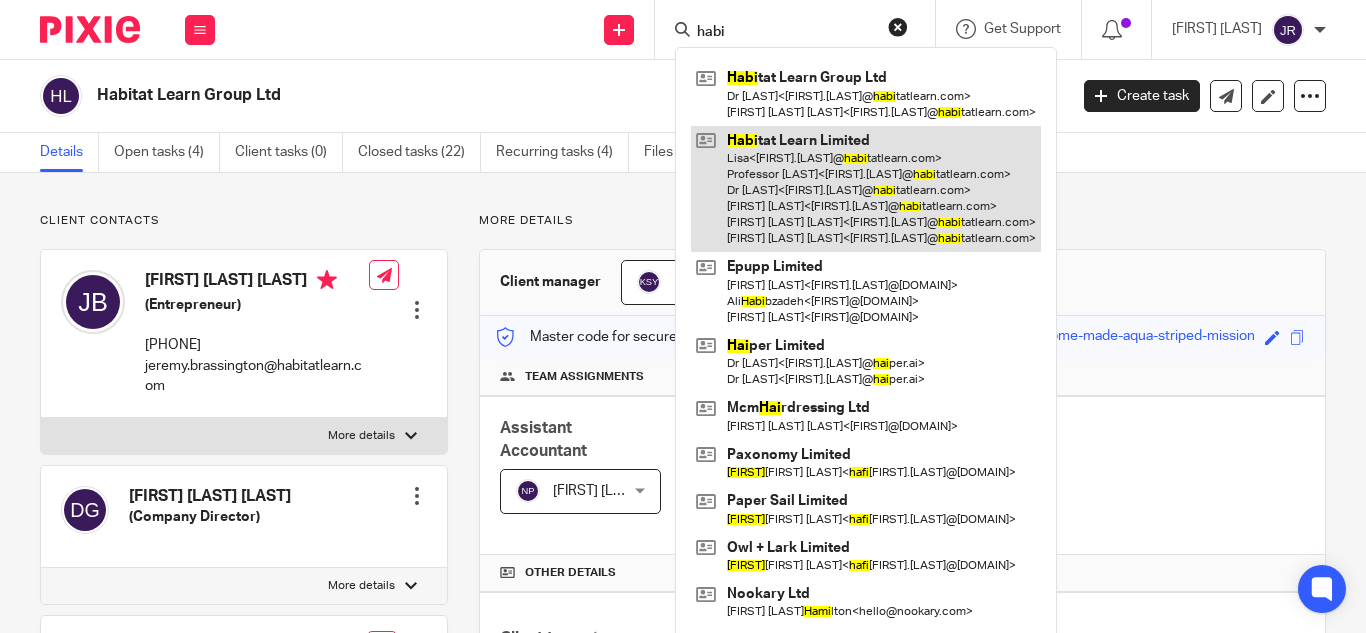 type on "habi" 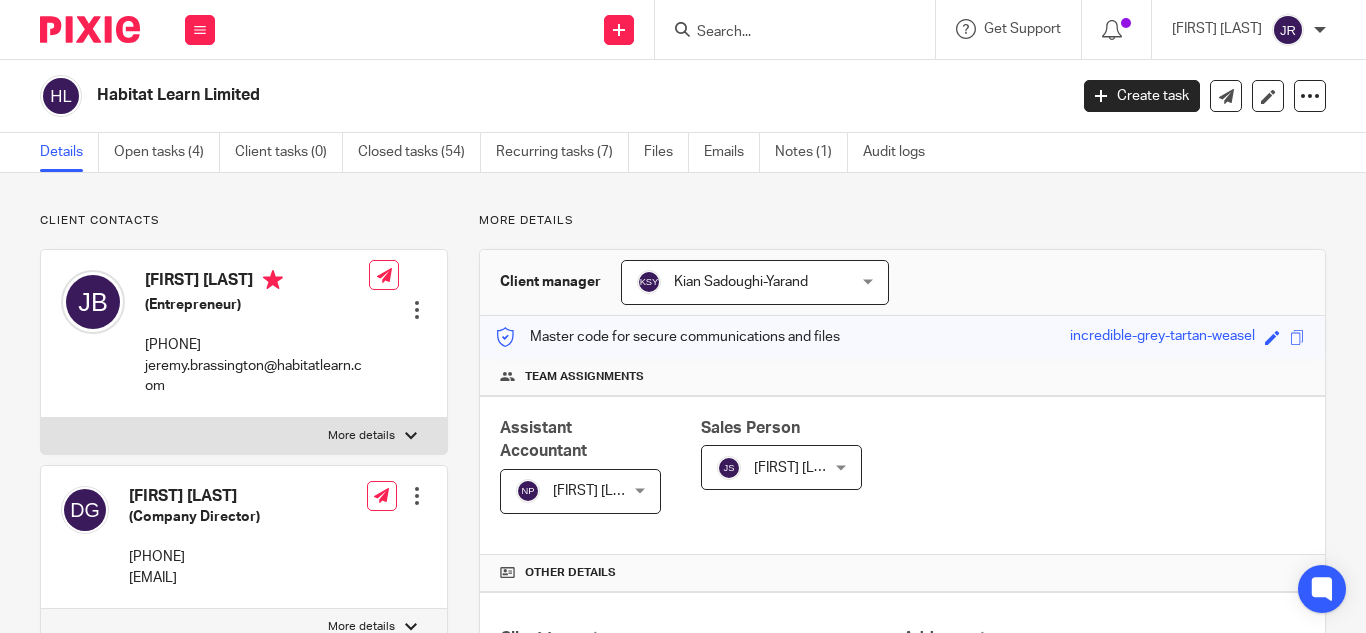 scroll, scrollTop: 0, scrollLeft: 0, axis: both 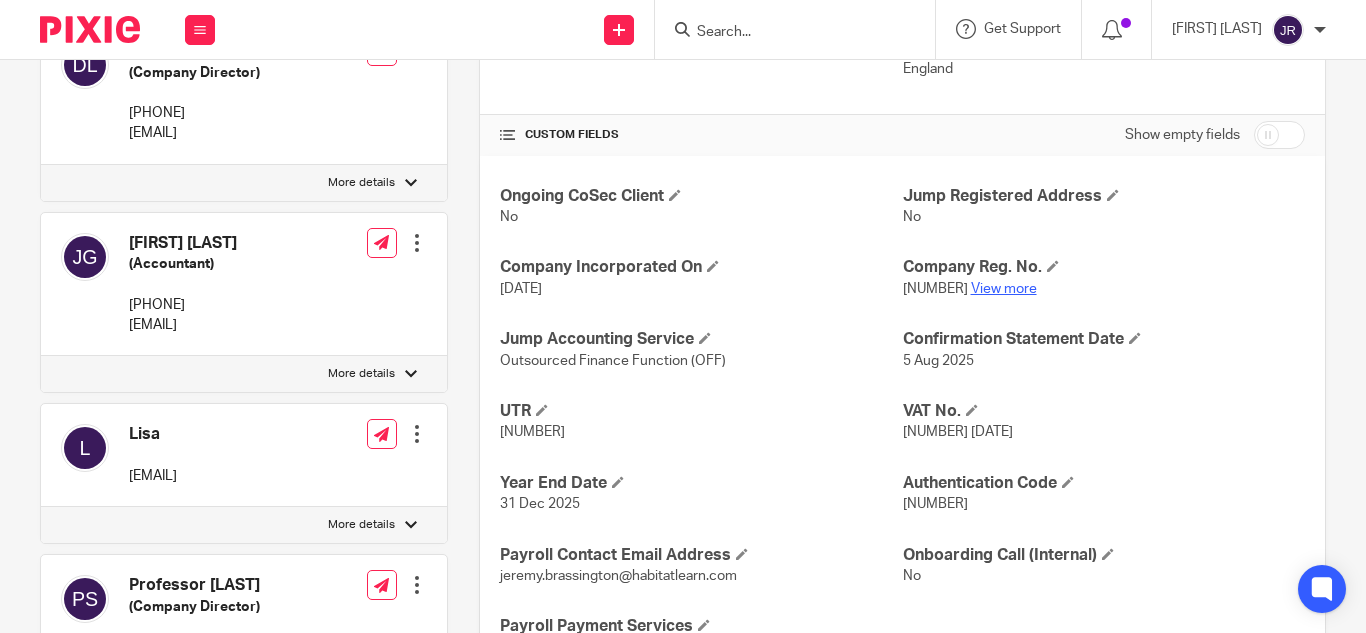click on "View more" at bounding box center (1004, 289) 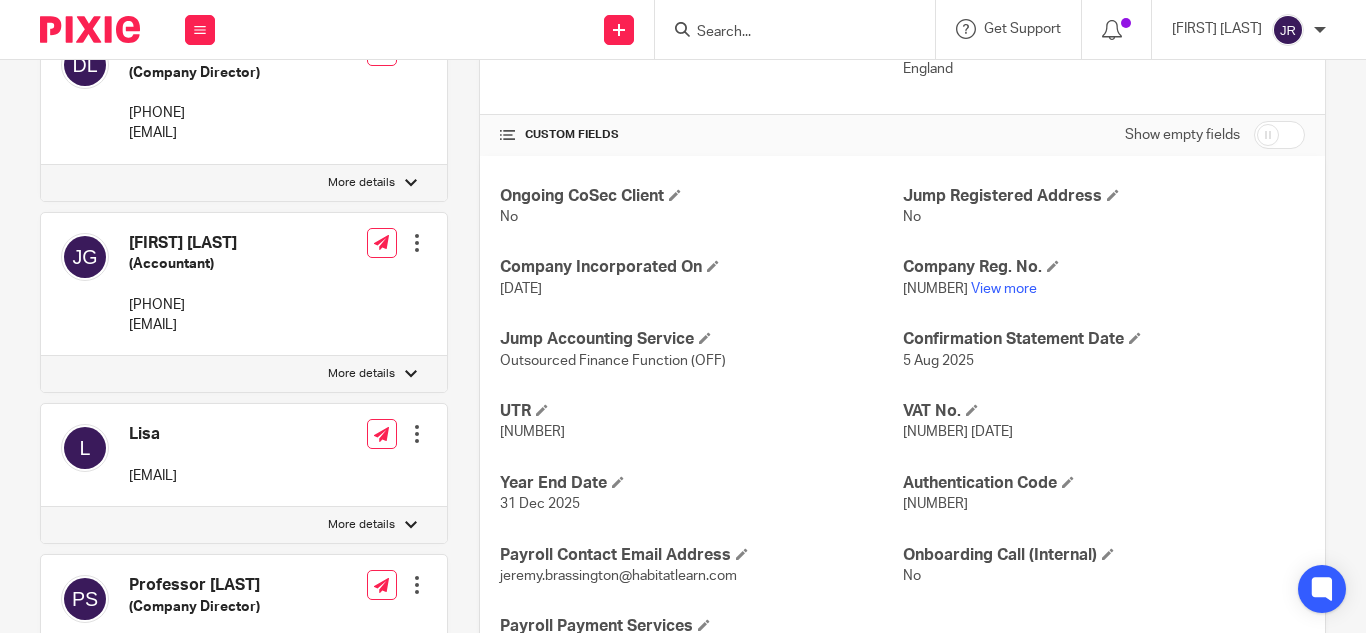 scroll, scrollTop: 0, scrollLeft: 0, axis: both 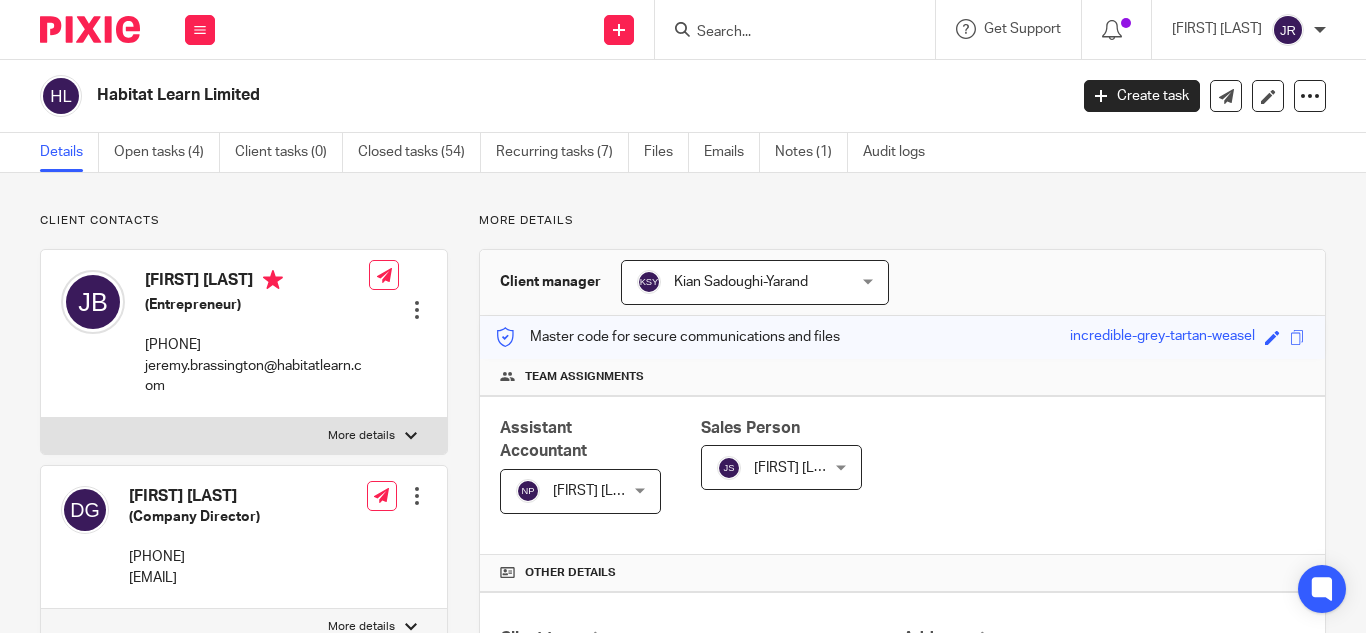 click at bounding box center (795, 29) 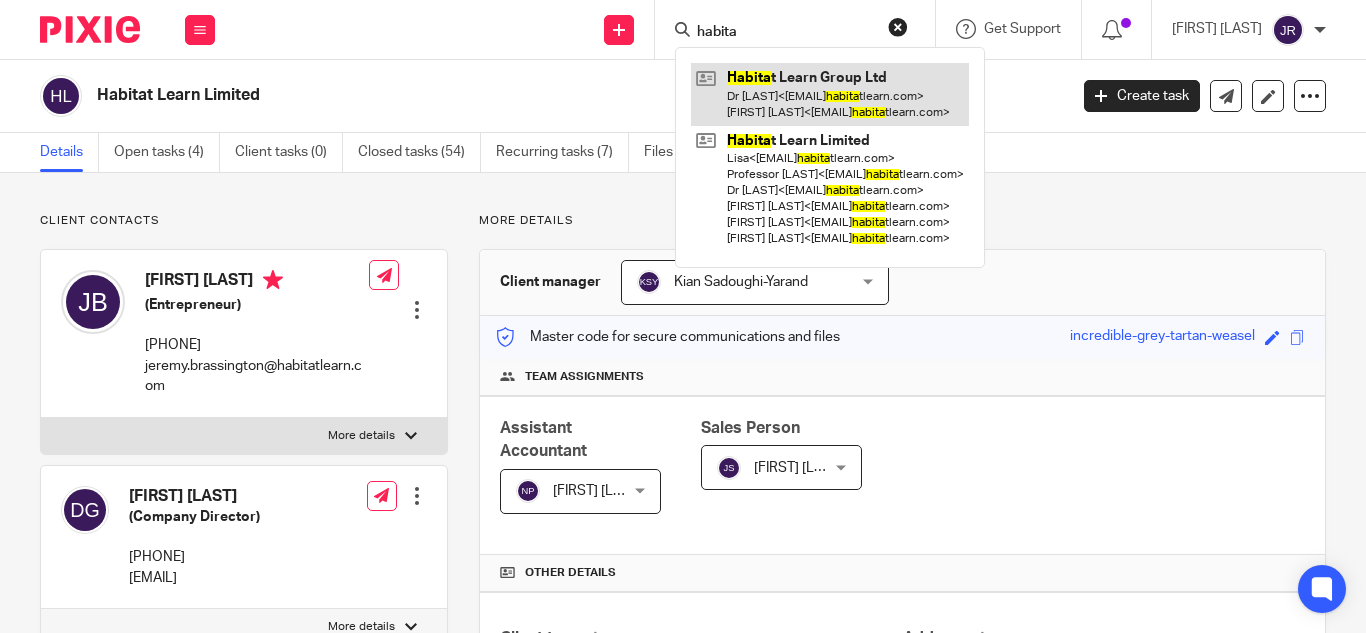 type on "habita" 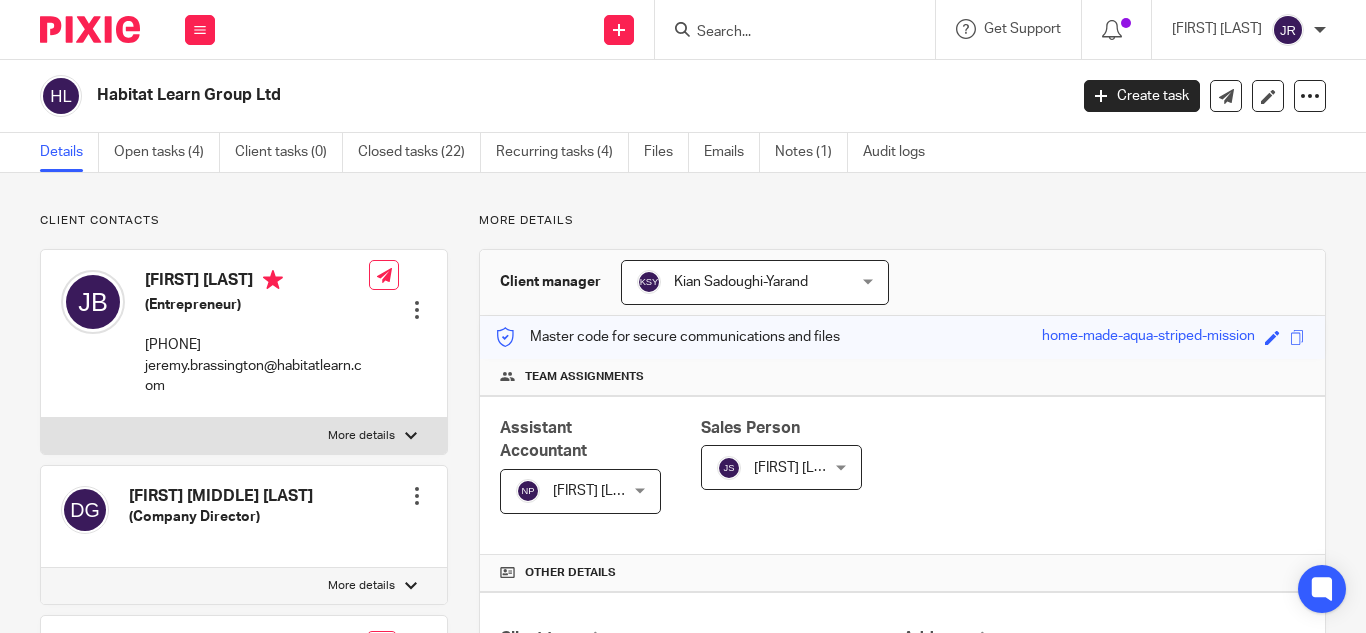 scroll, scrollTop: 0, scrollLeft: 0, axis: both 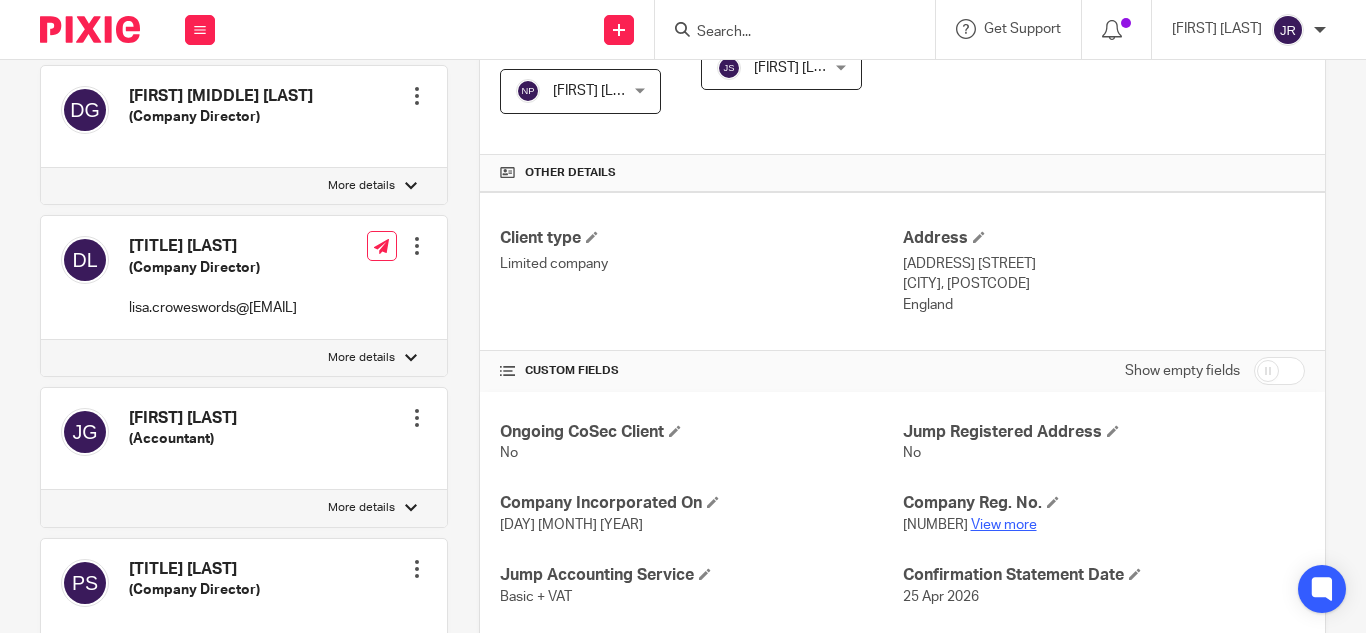 click on "View more" at bounding box center [1004, 525] 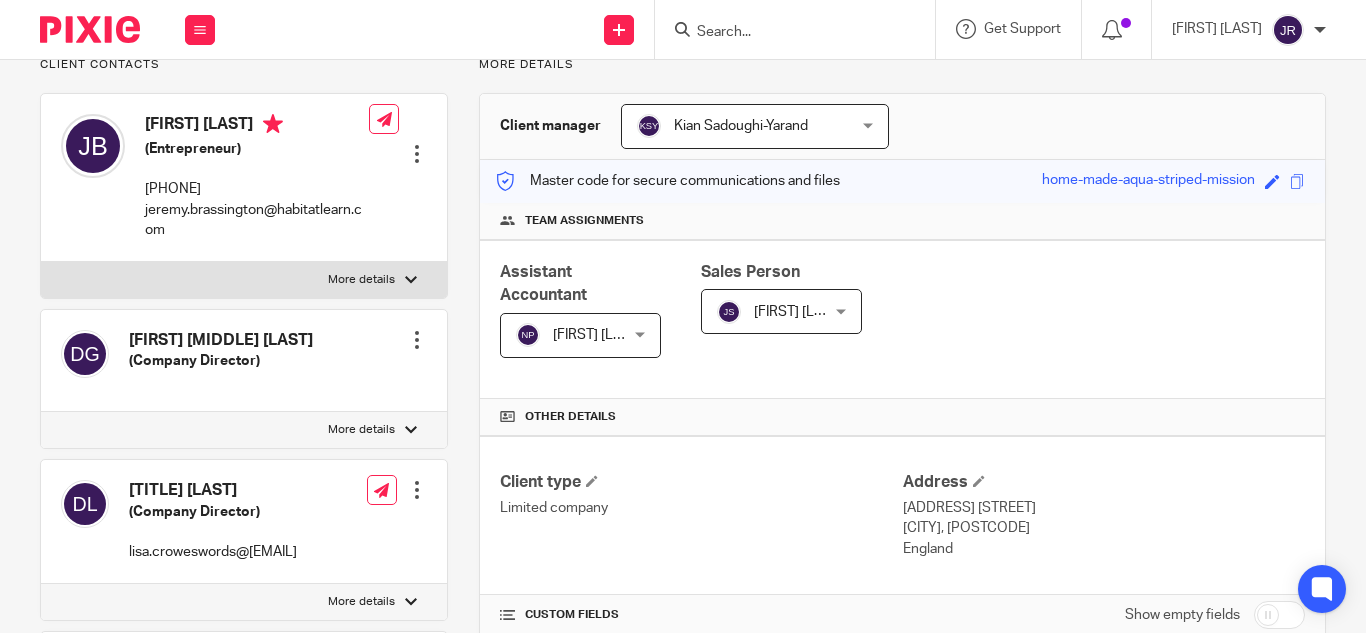 scroll, scrollTop: 0, scrollLeft: 0, axis: both 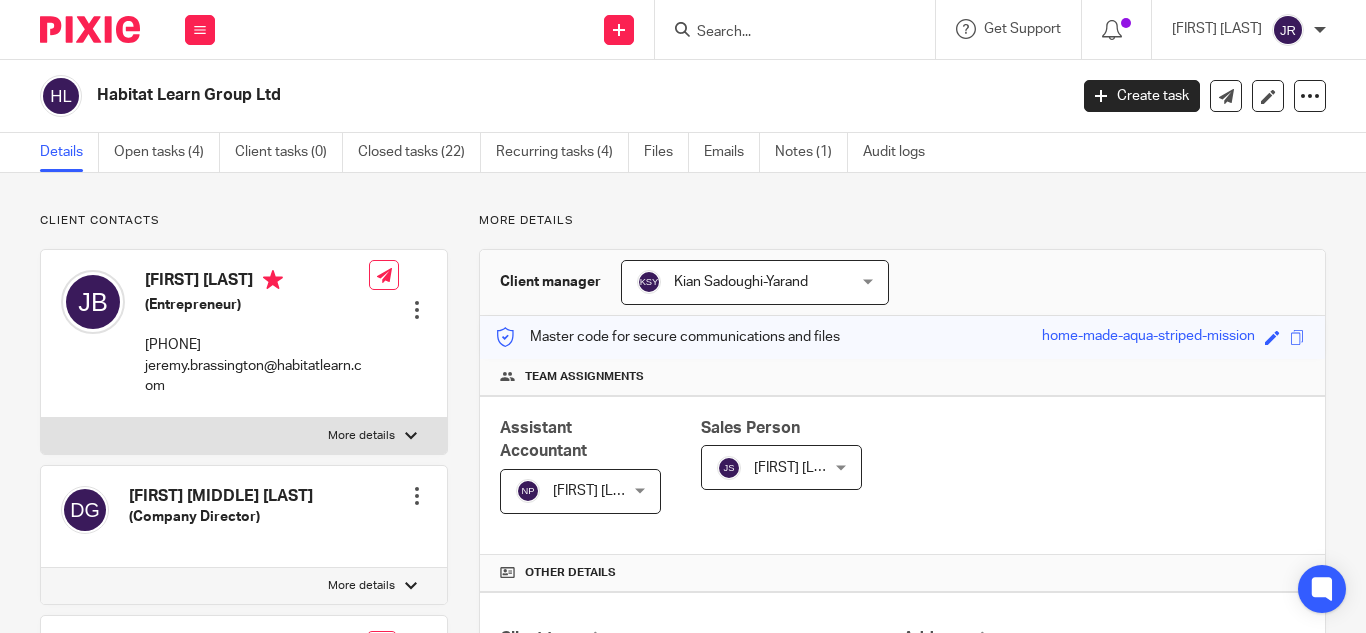 click at bounding box center [785, 33] 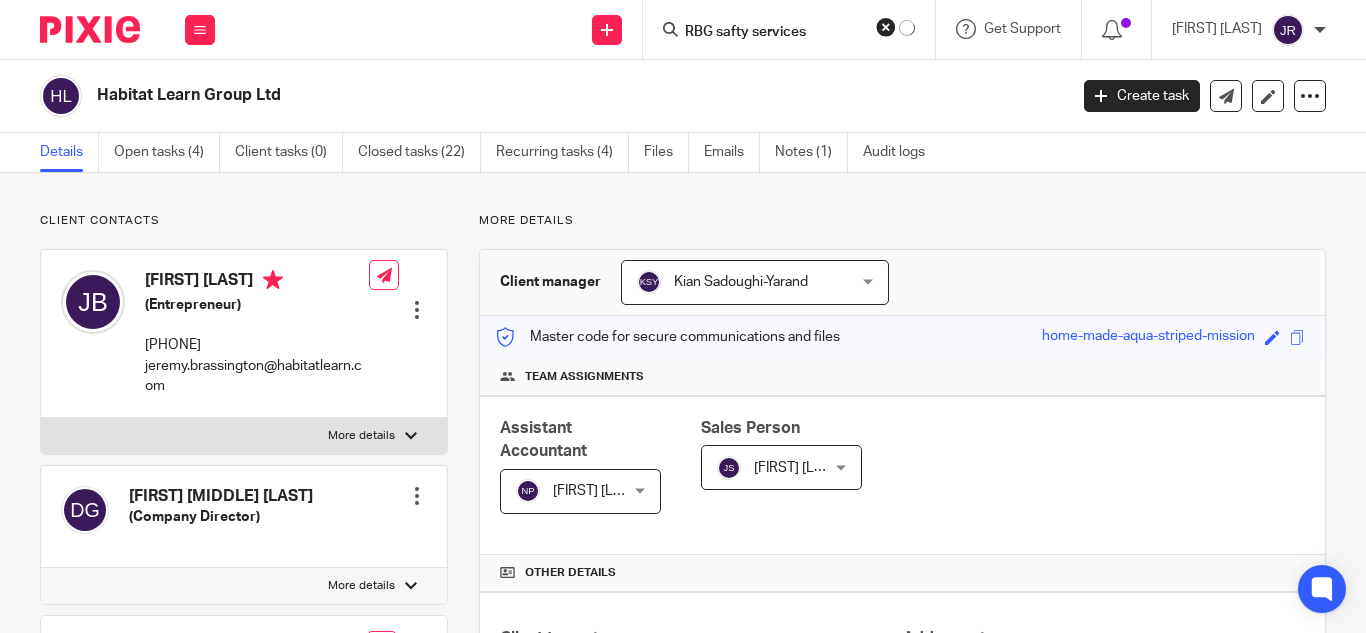 type on "RBG safty services" 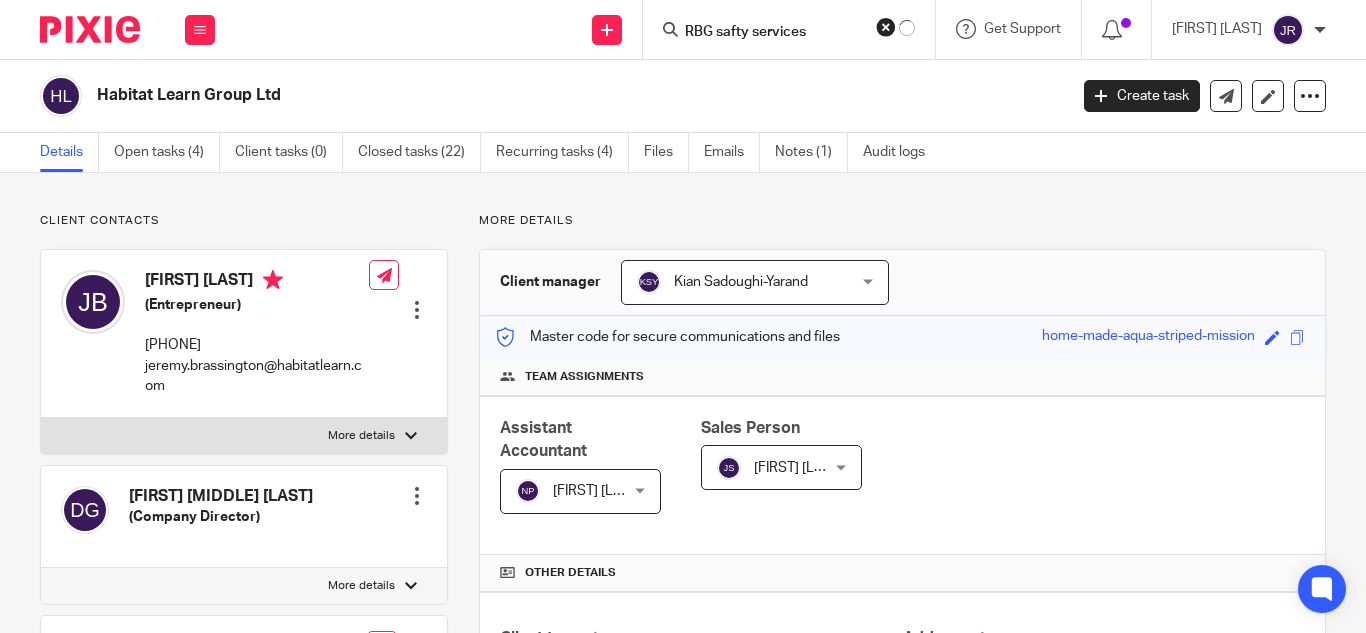 click at bounding box center (0, 0) 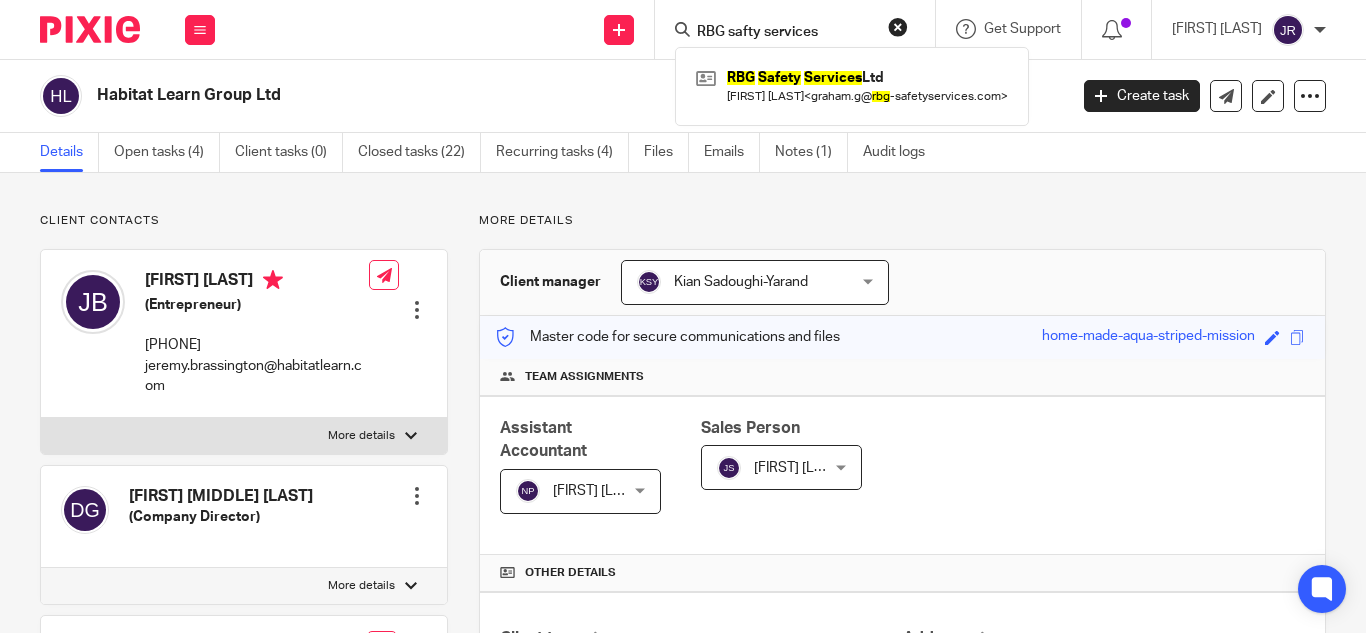 click on "RBG    Safety    Services  Ltd   Graham Gunningham  < graham.g@ rbg -safetyservices.com >" at bounding box center (852, 86) 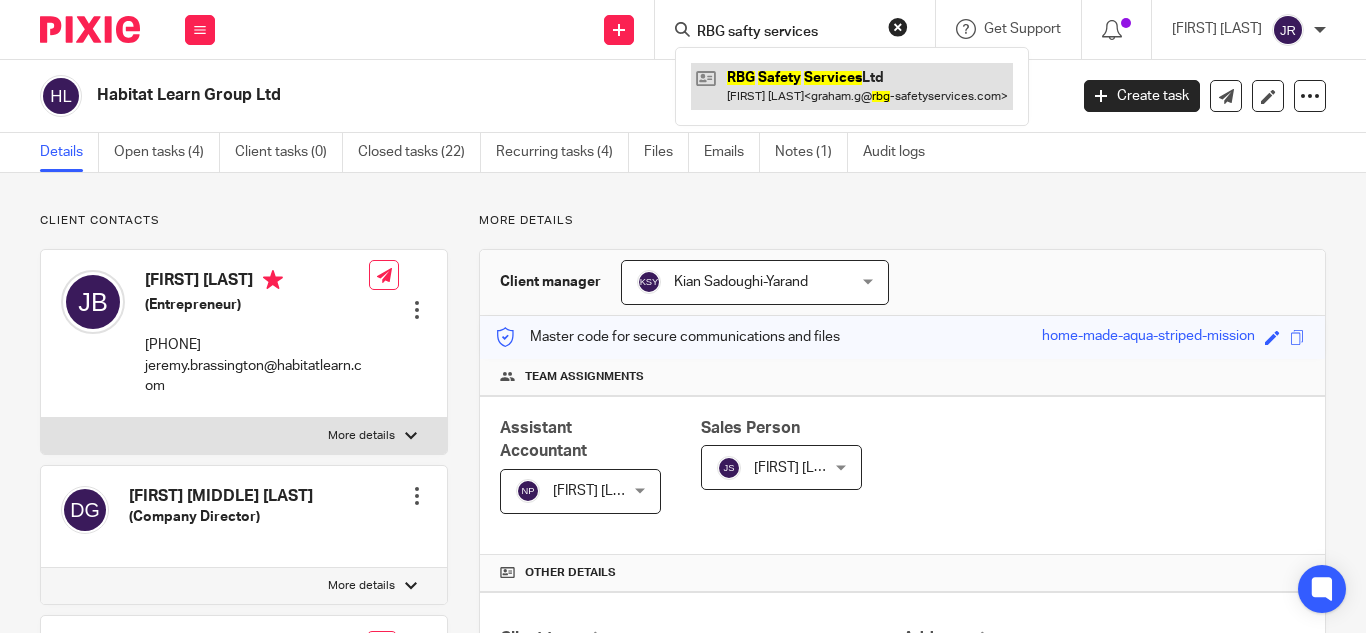 click at bounding box center (852, 86) 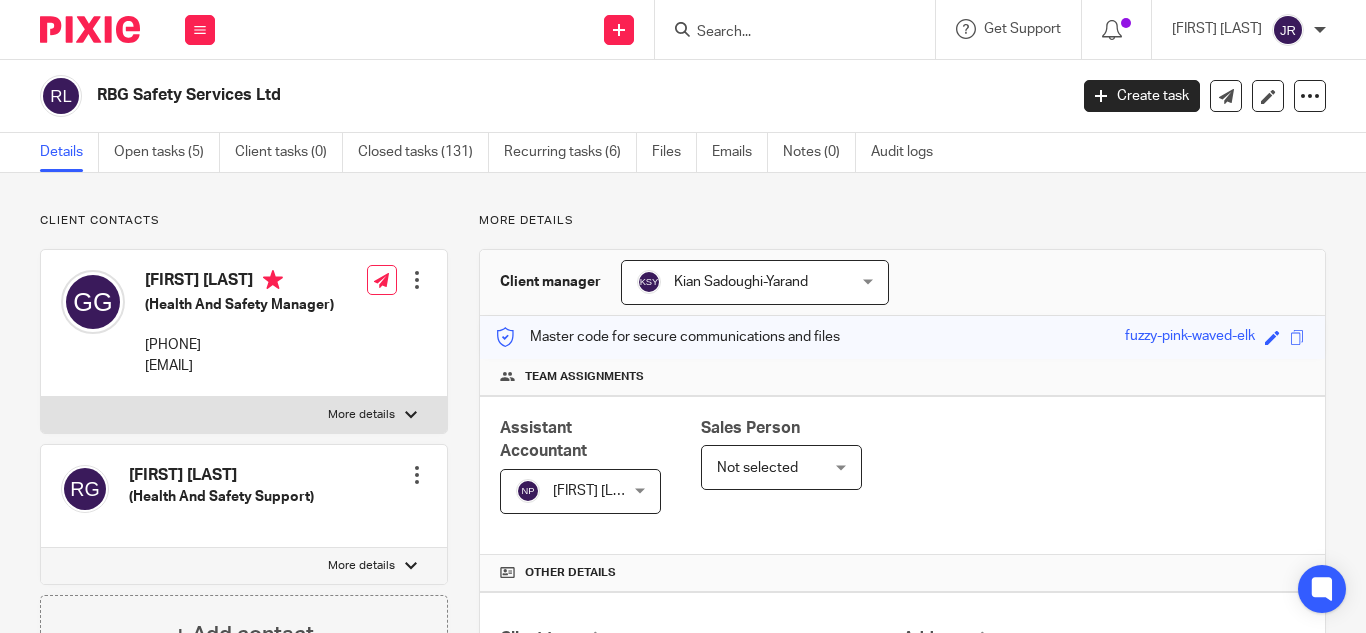 scroll, scrollTop: 0, scrollLeft: 0, axis: both 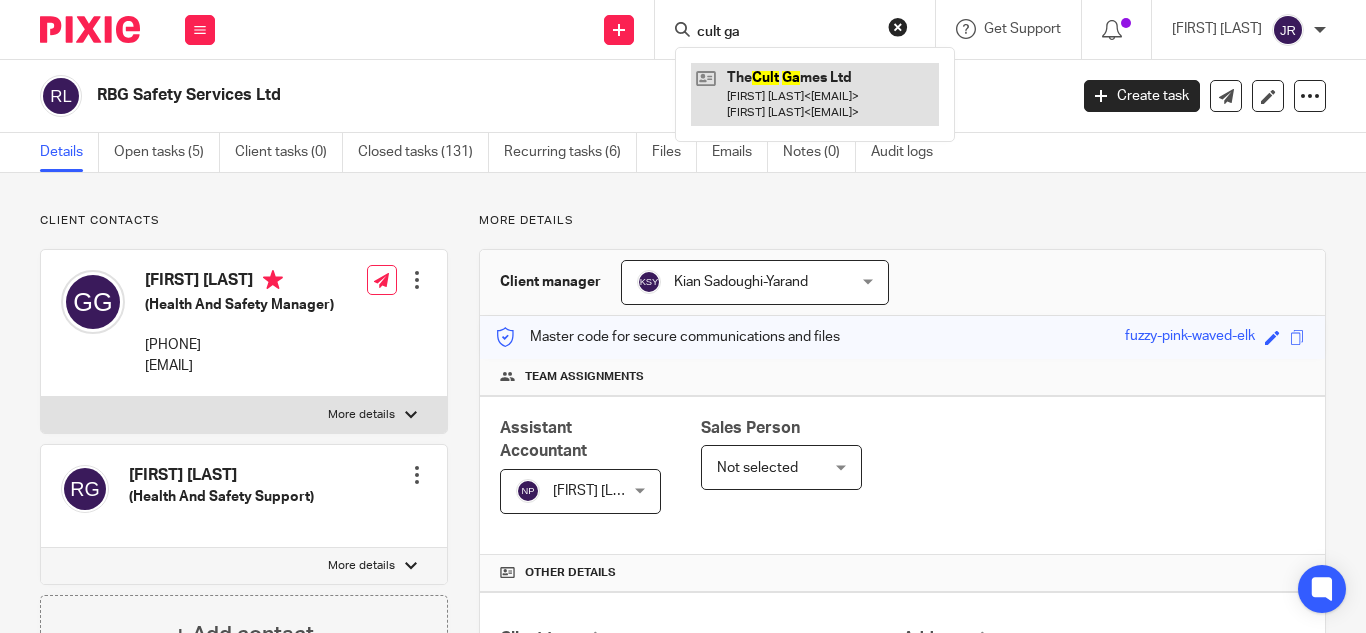 type on "cult ga" 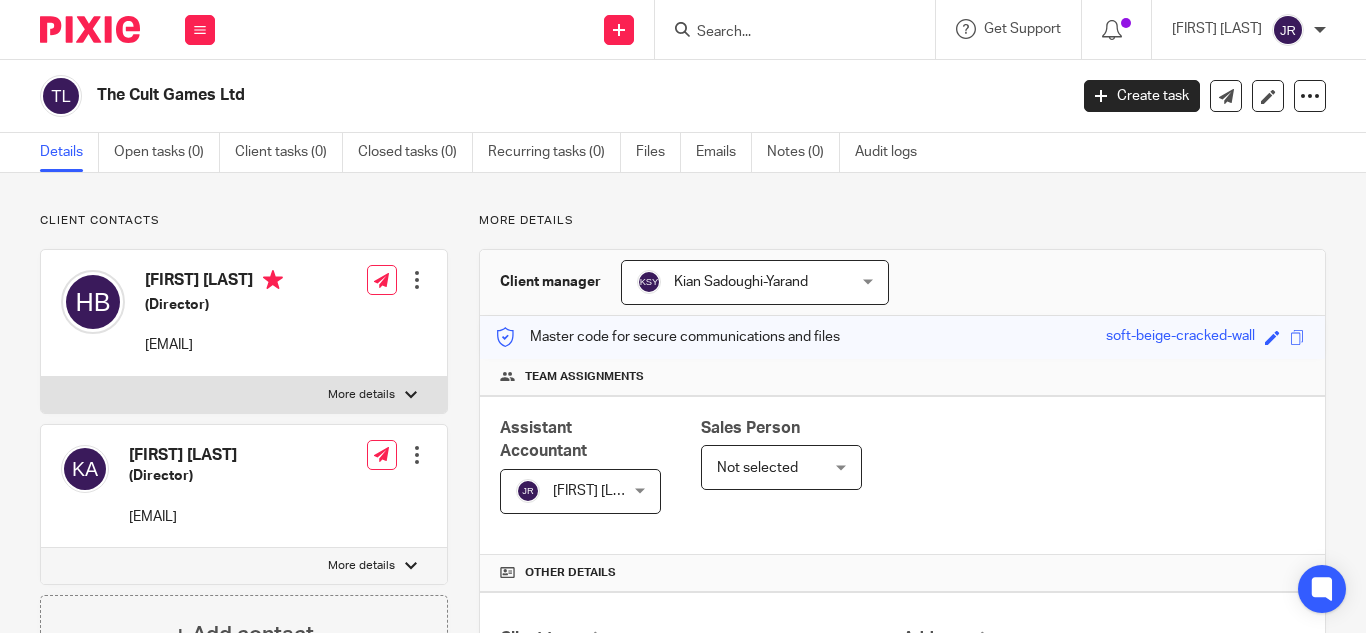 scroll, scrollTop: 0, scrollLeft: 0, axis: both 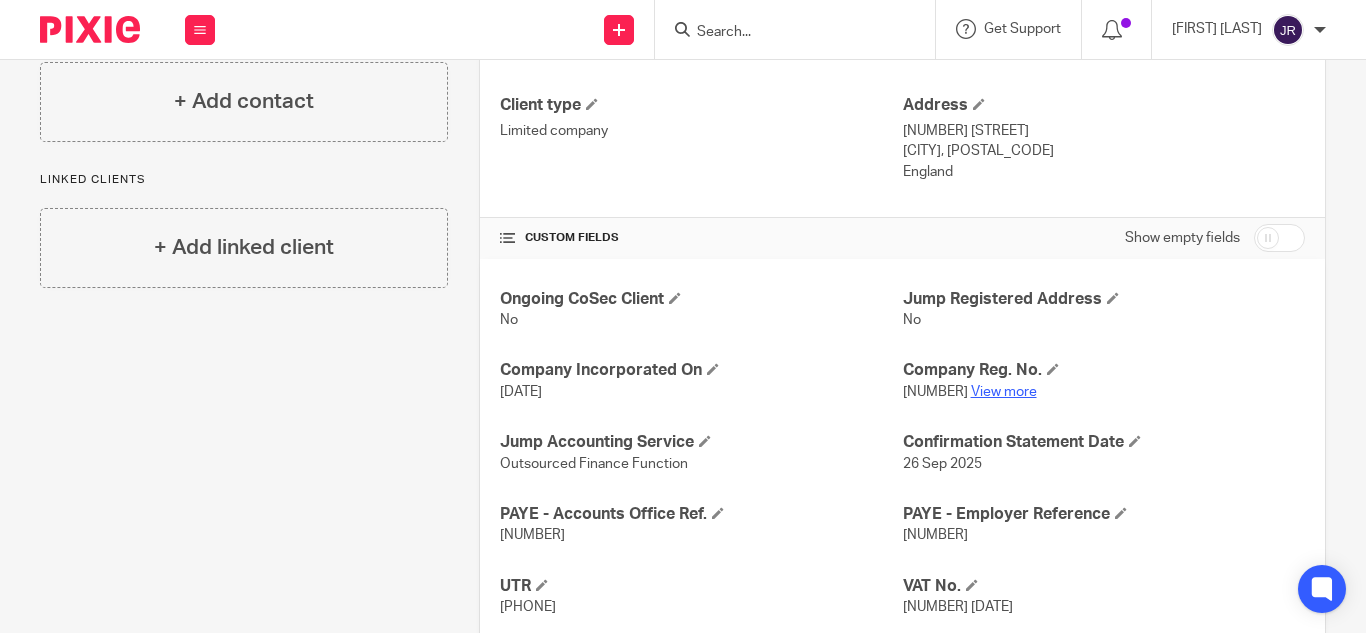 click on "View more" at bounding box center [1004, 392] 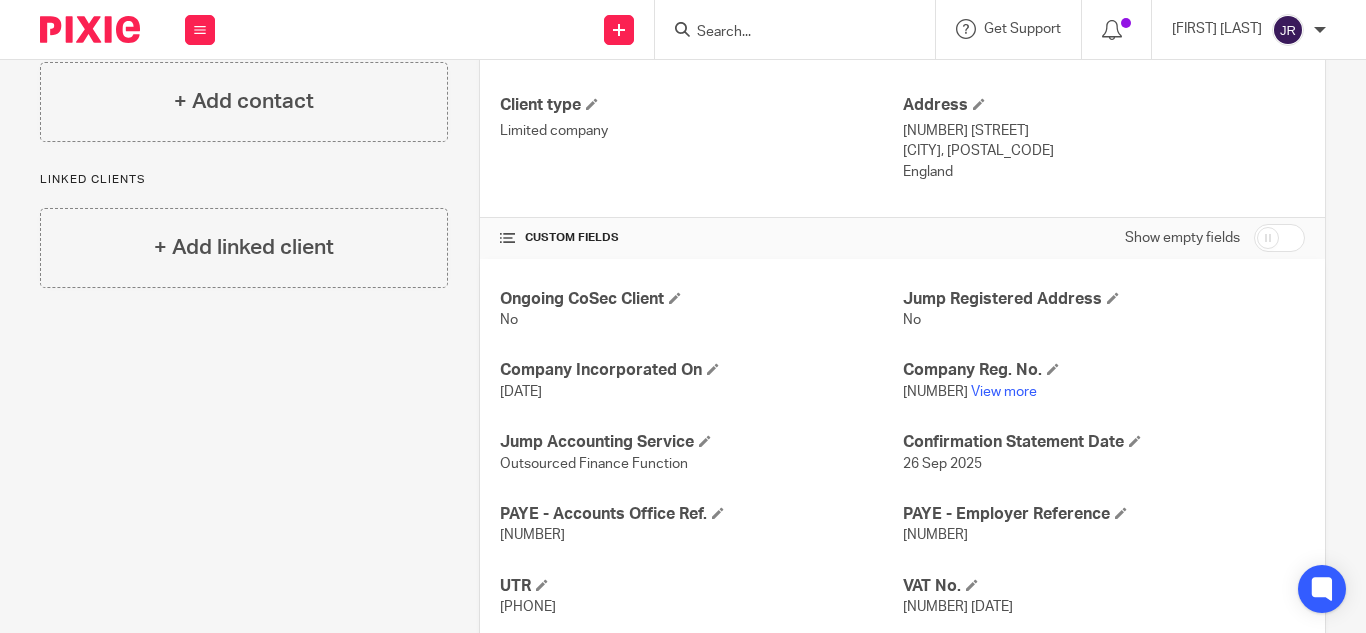 scroll, scrollTop: 0, scrollLeft: 0, axis: both 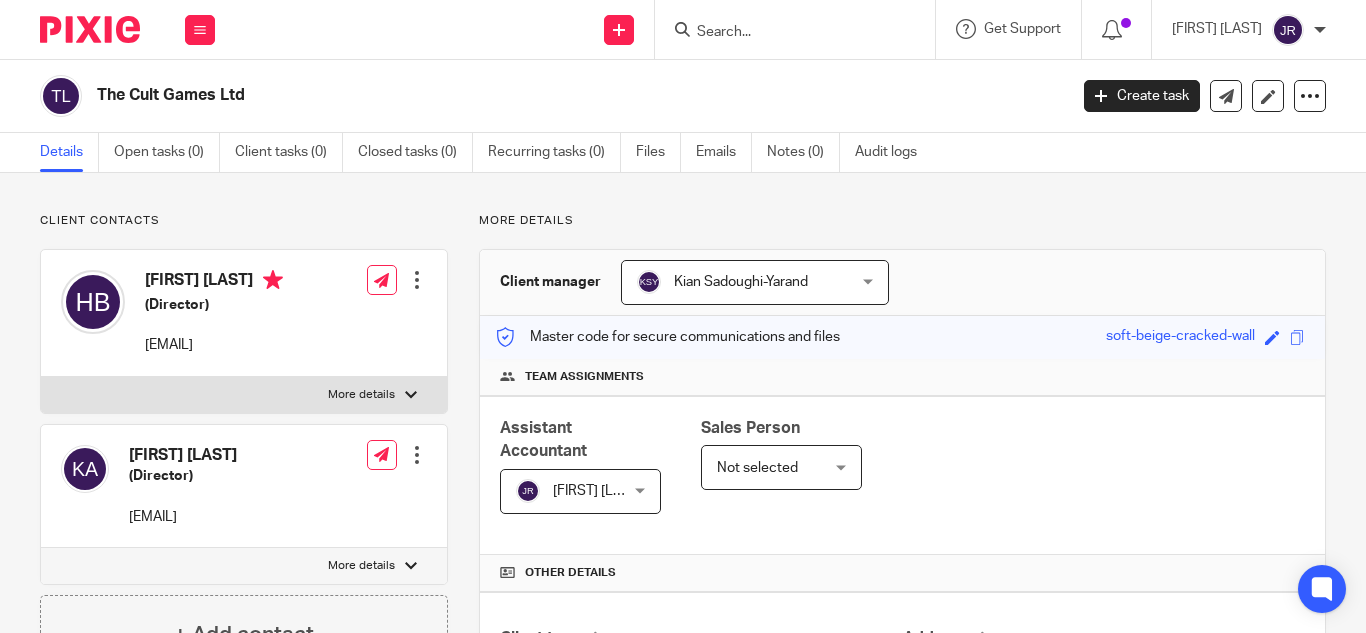 click at bounding box center (801, 29) 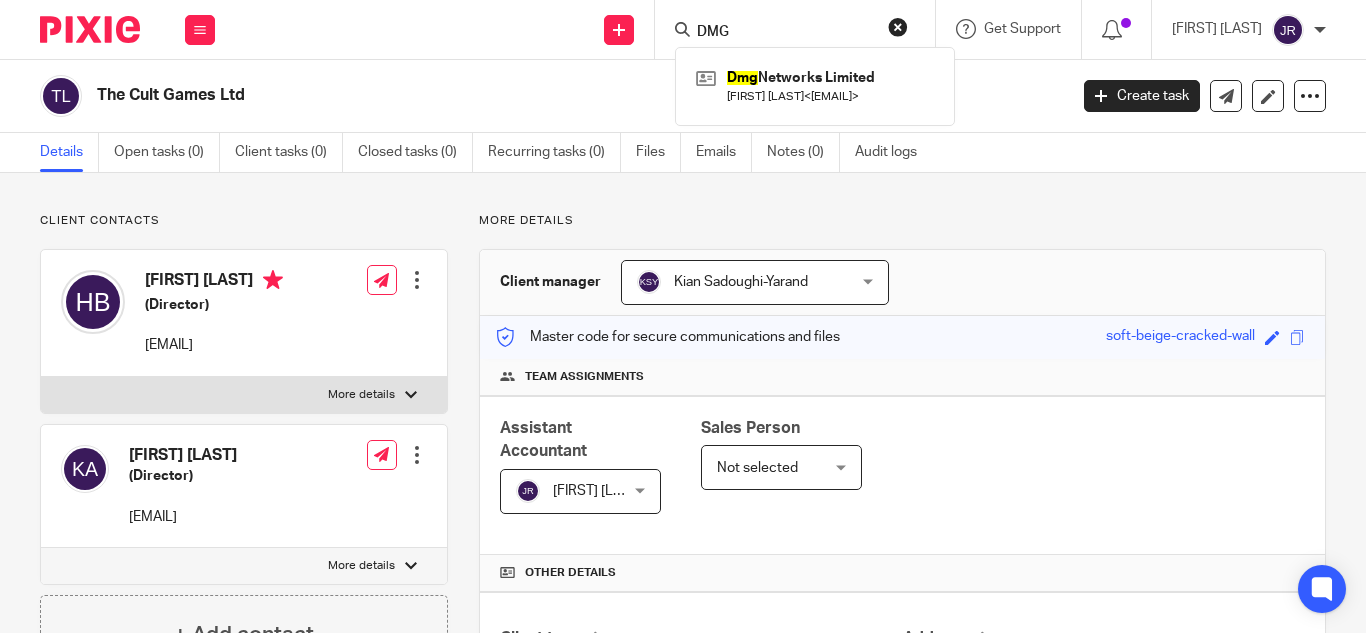 type on "DMG" 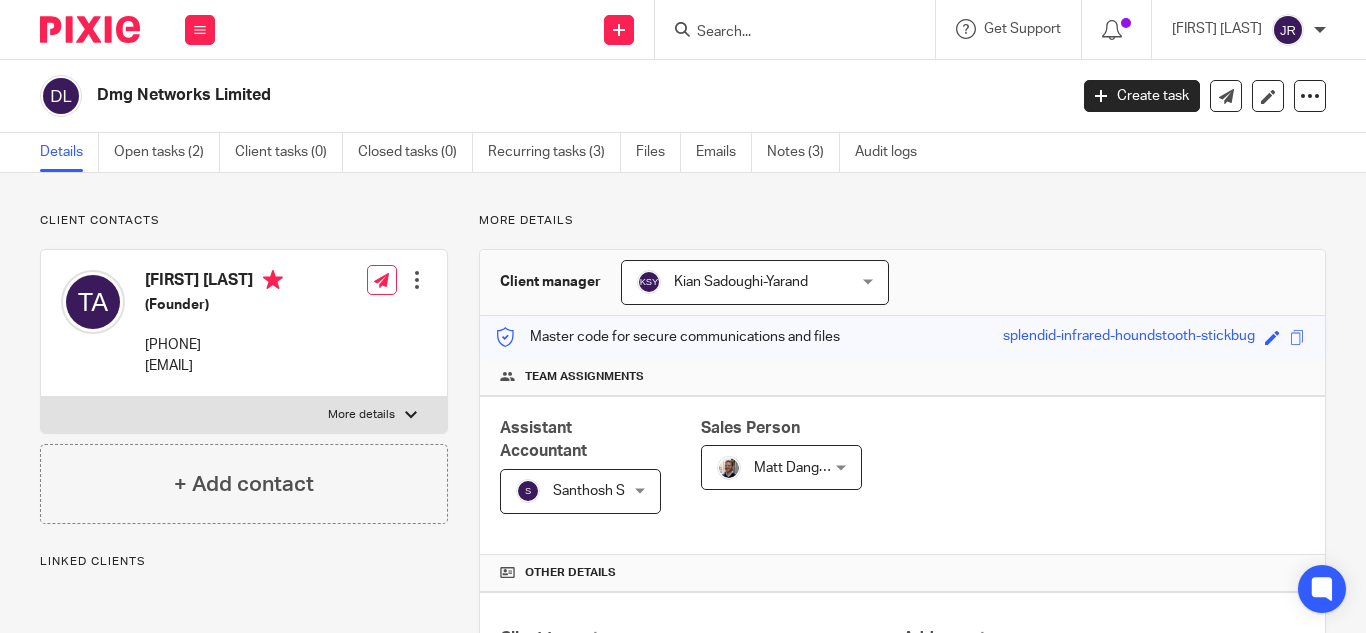 scroll, scrollTop: 0, scrollLeft: 0, axis: both 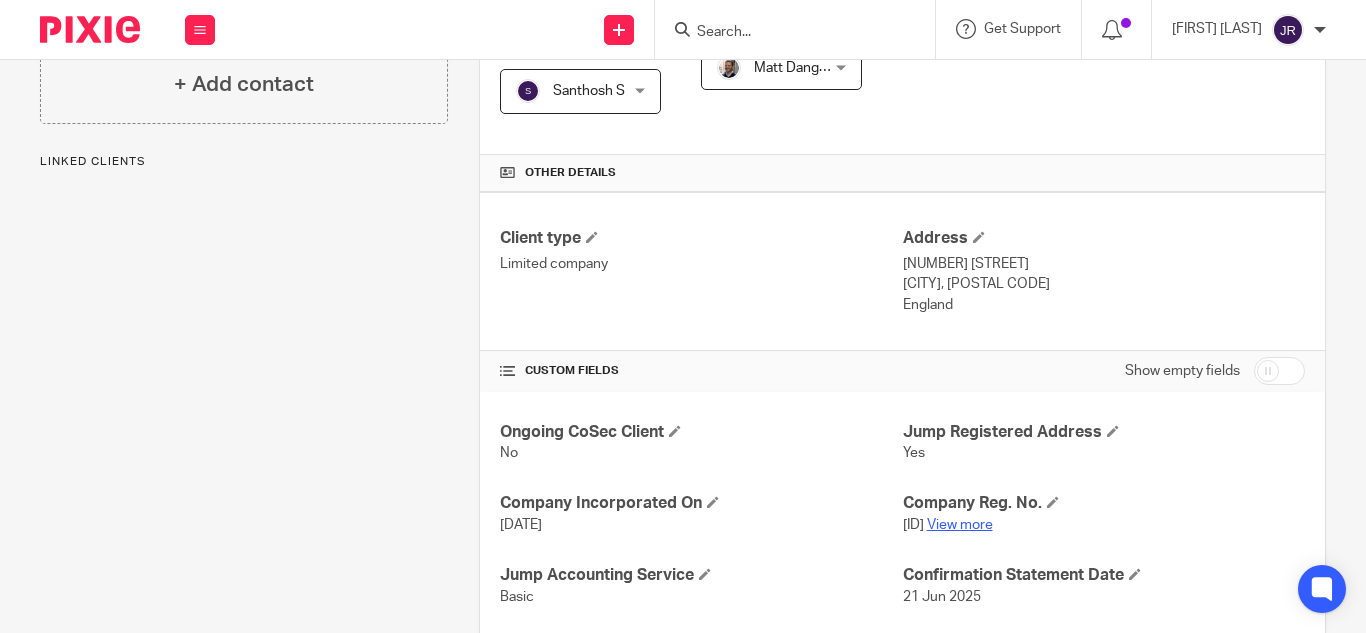 click on "View more" at bounding box center (960, 525) 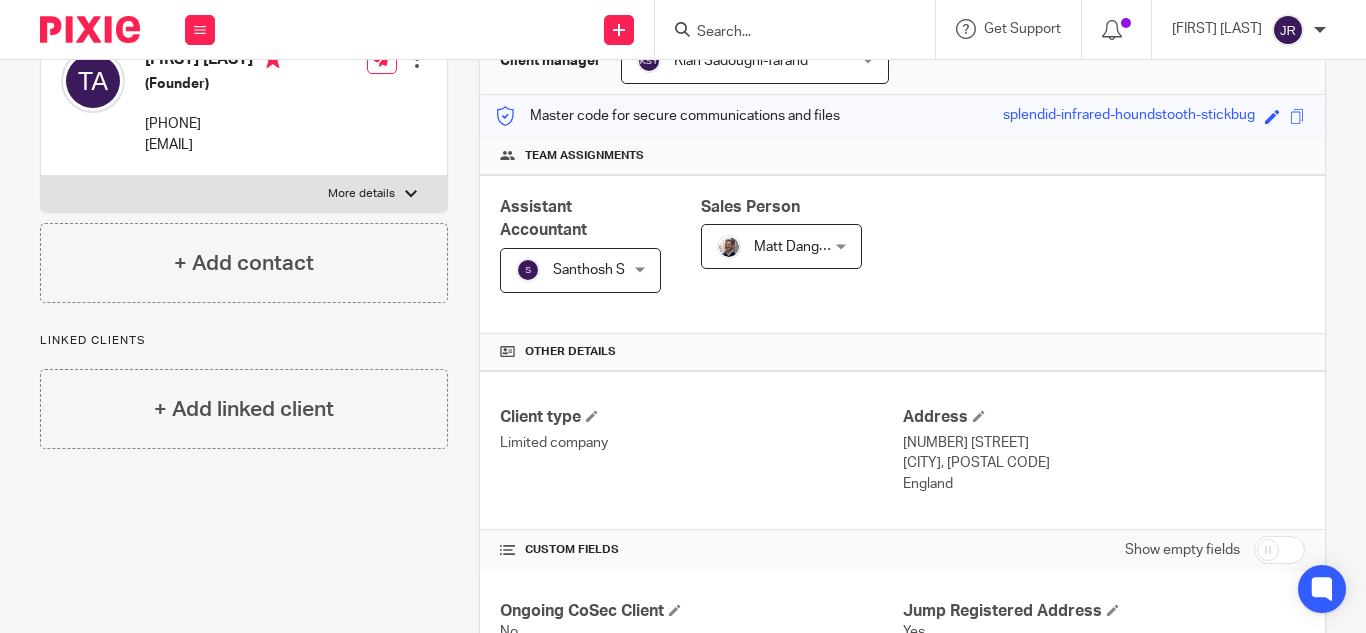 scroll, scrollTop: 0, scrollLeft: 0, axis: both 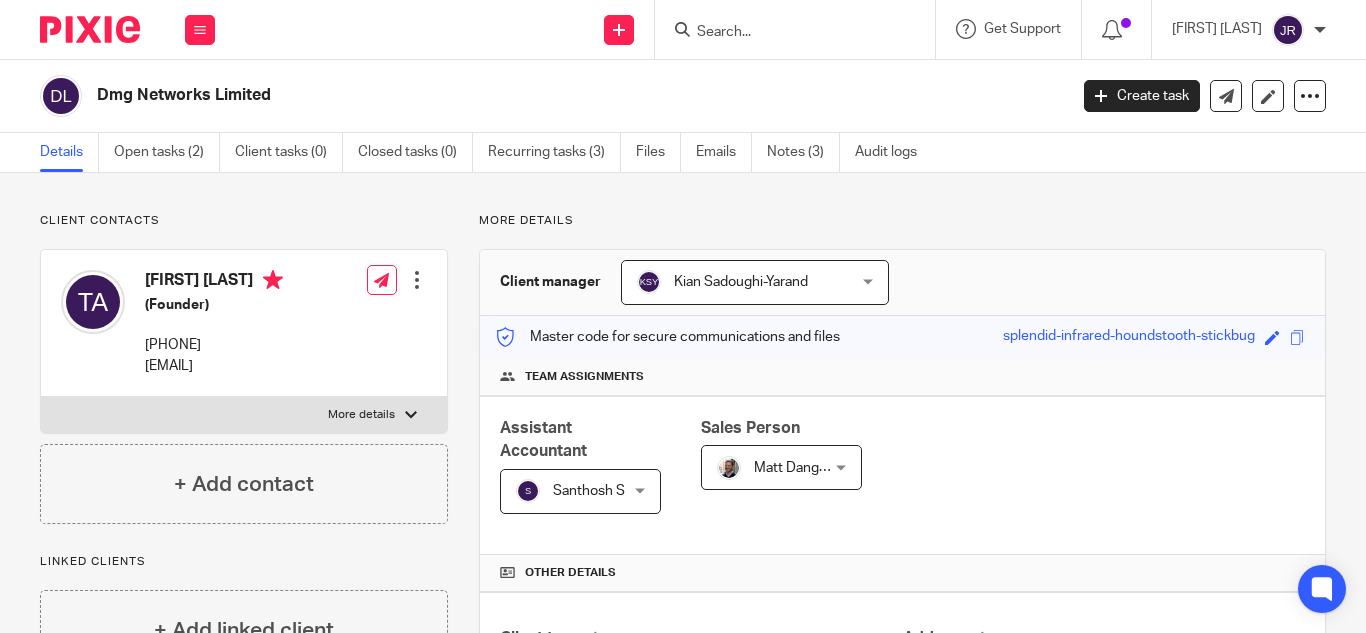click at bounding box center (785, 33) 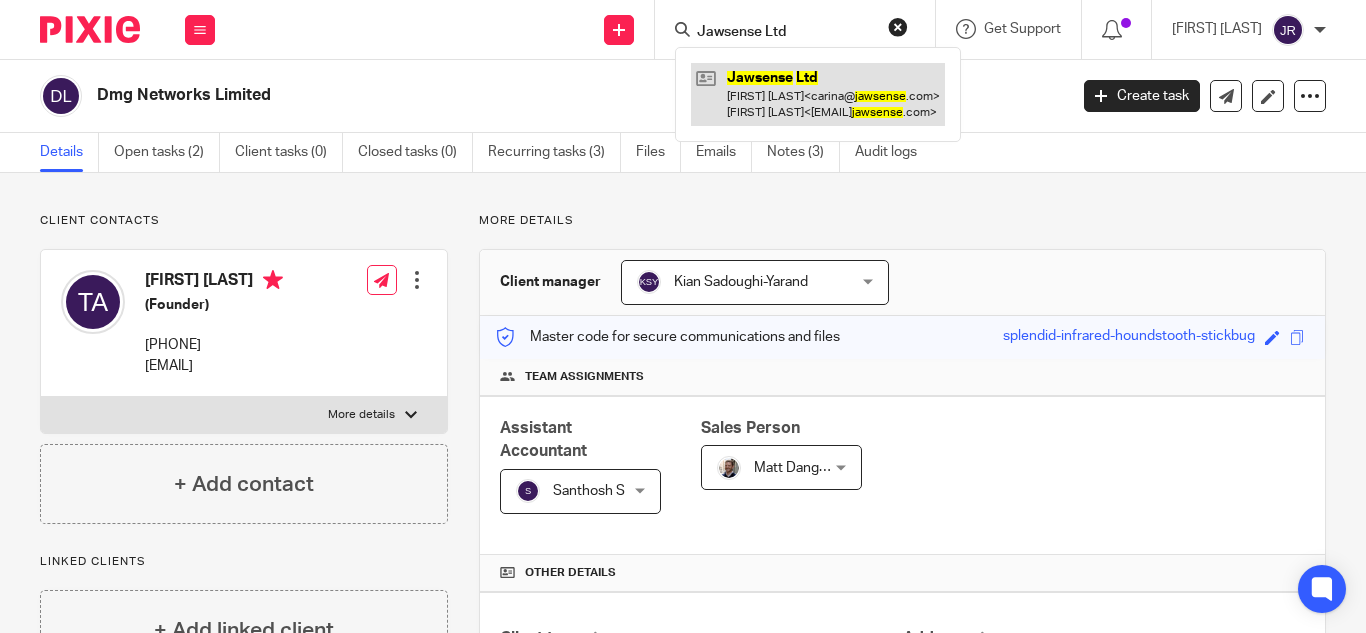 type on "Jawsense Ltd" 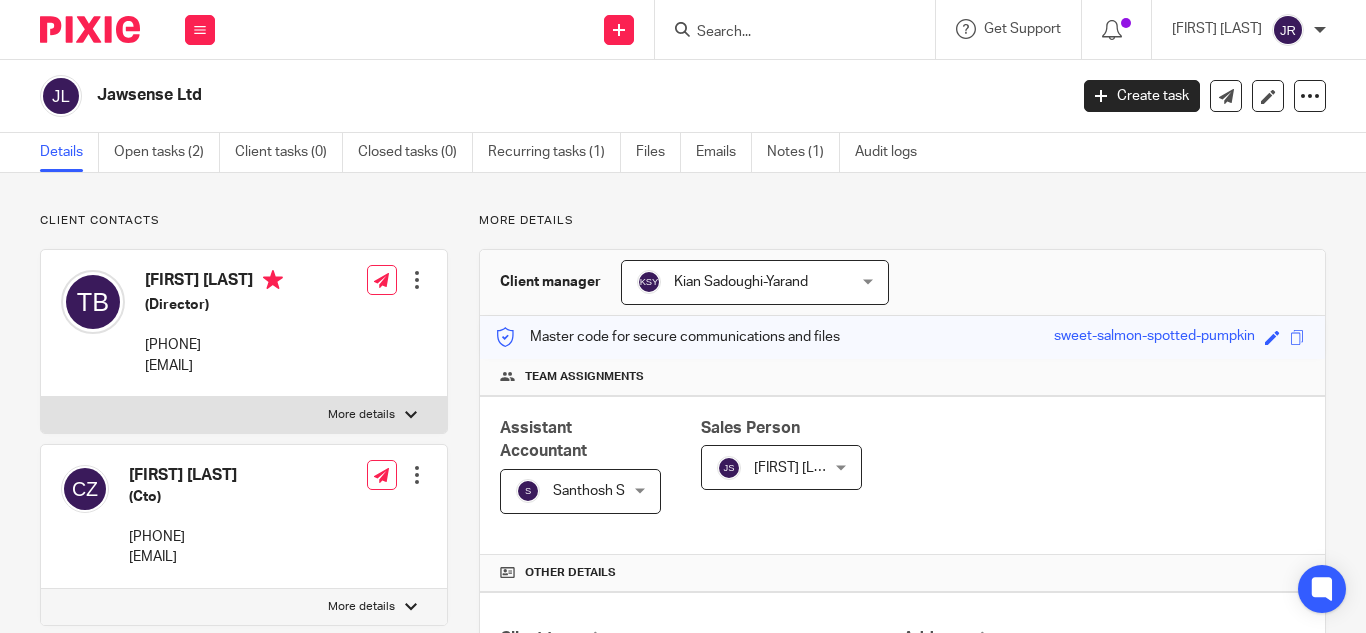 scroll, scrollTop: 0, scrollLeft: 0, axis: both 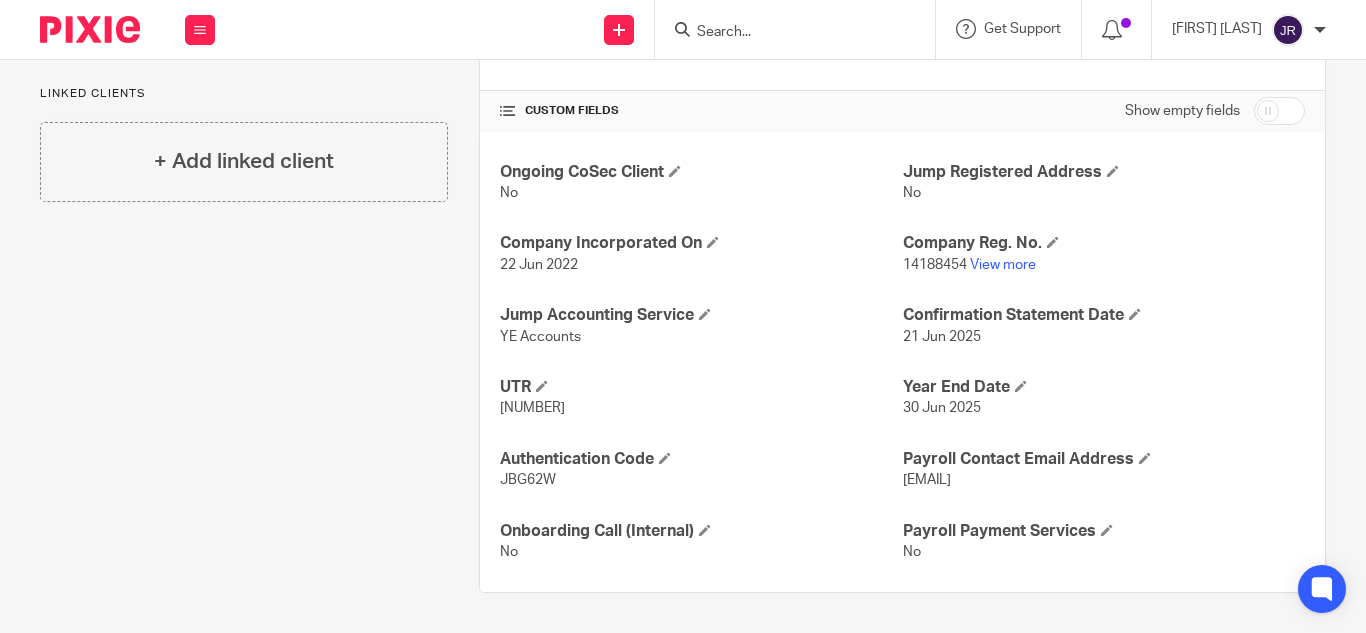 click on "14188454   View more" at bounding box center (1104, 265) 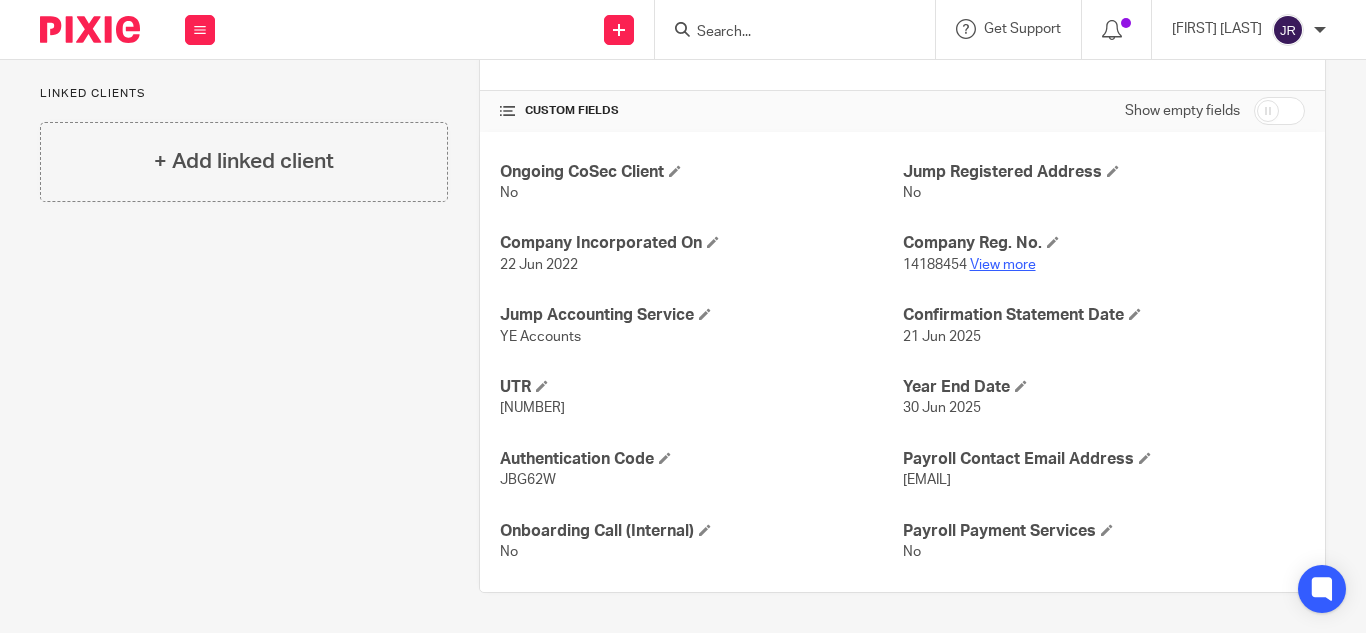 click on "View more" at bounding box center (1003, 265) 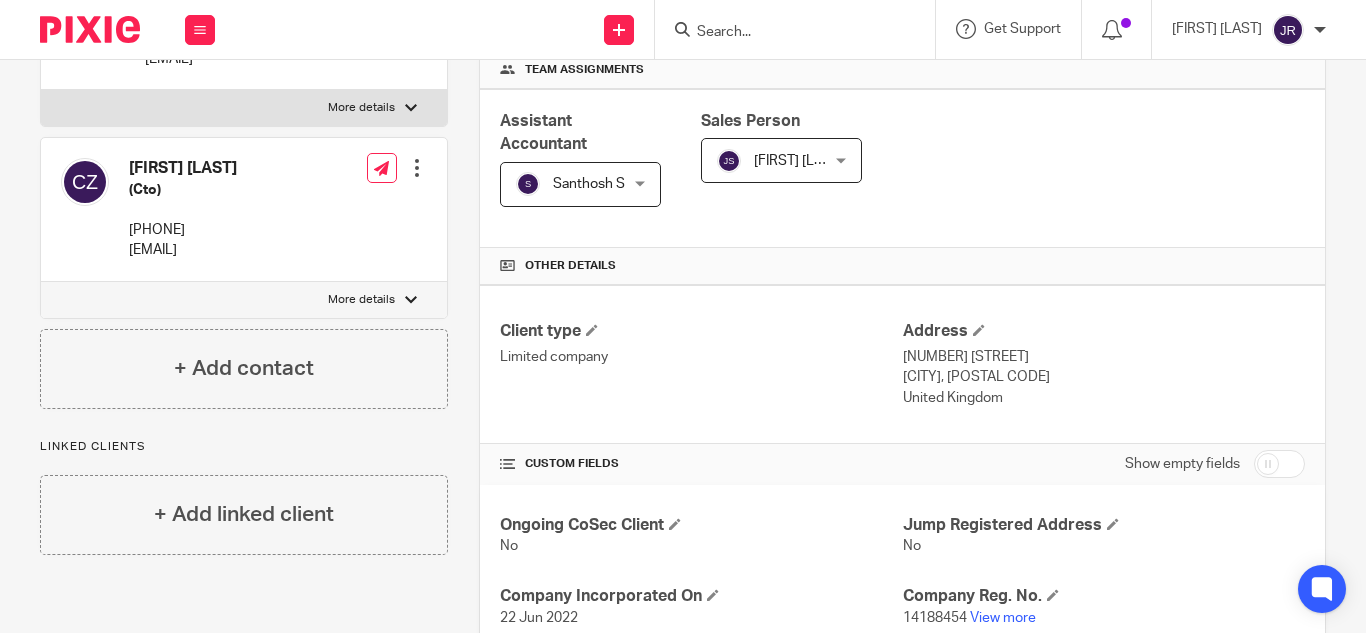 scroll, scrollTop: 260, scrollLeft: 0, axis: vertical 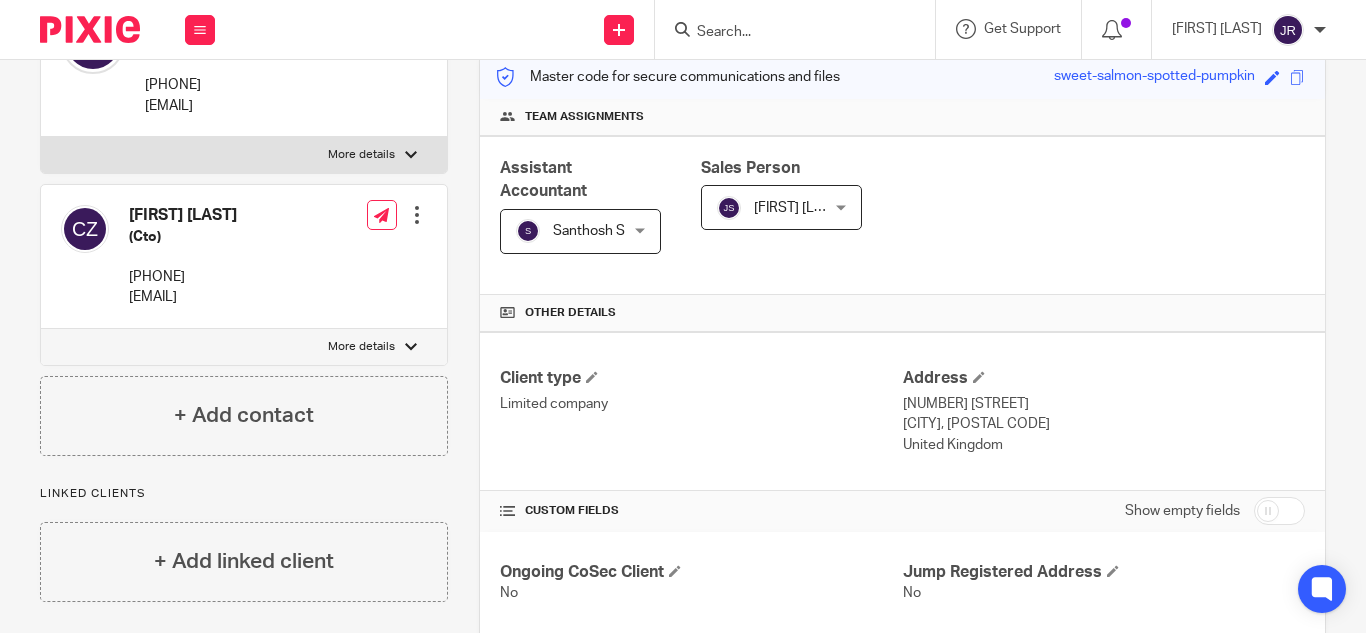 click at bounding box center (785, 33) 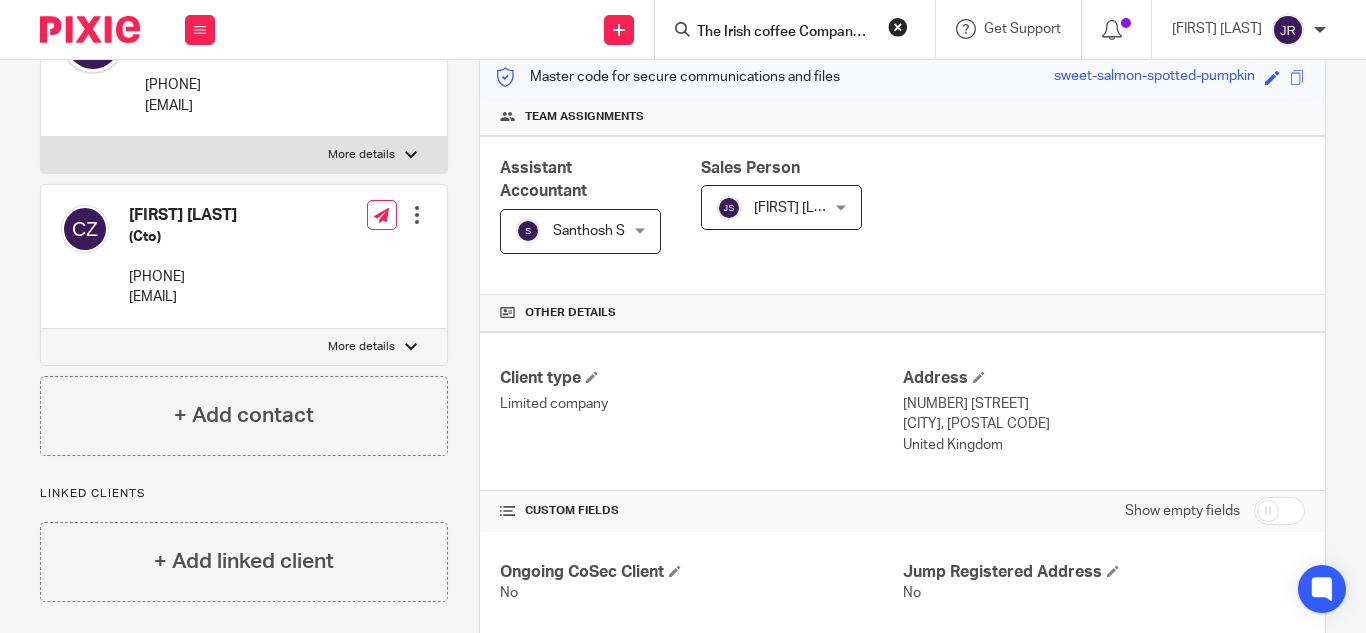 scroll, scrollTop: 0, scrollLeft: 17, axis: horizontal 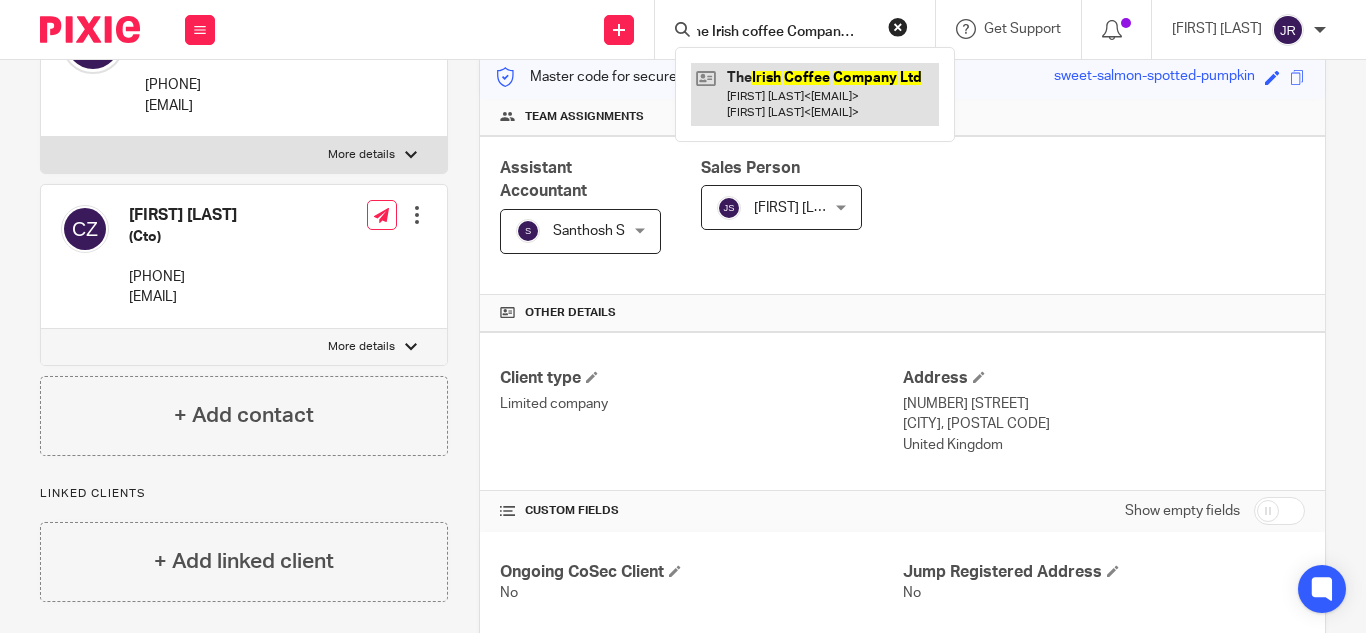 type on "The Irish coffee Company Ltd" 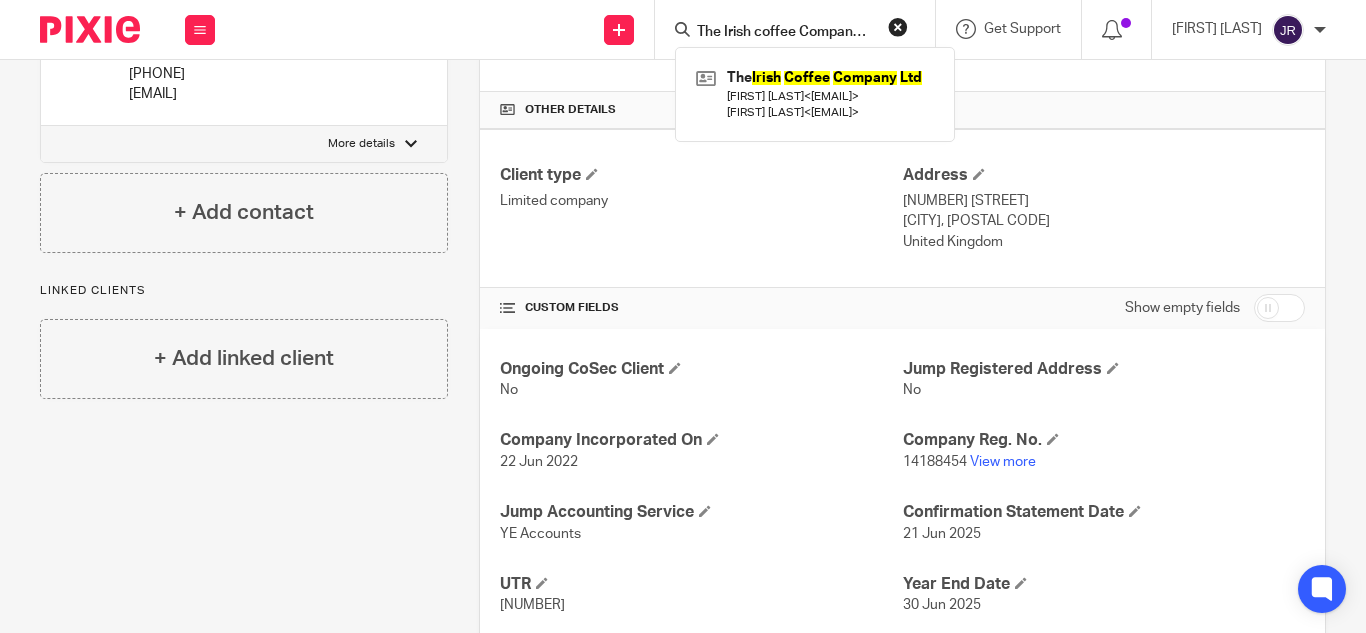 scroll, scrollTop: 603, scrollLeft: 0, axis: vertical 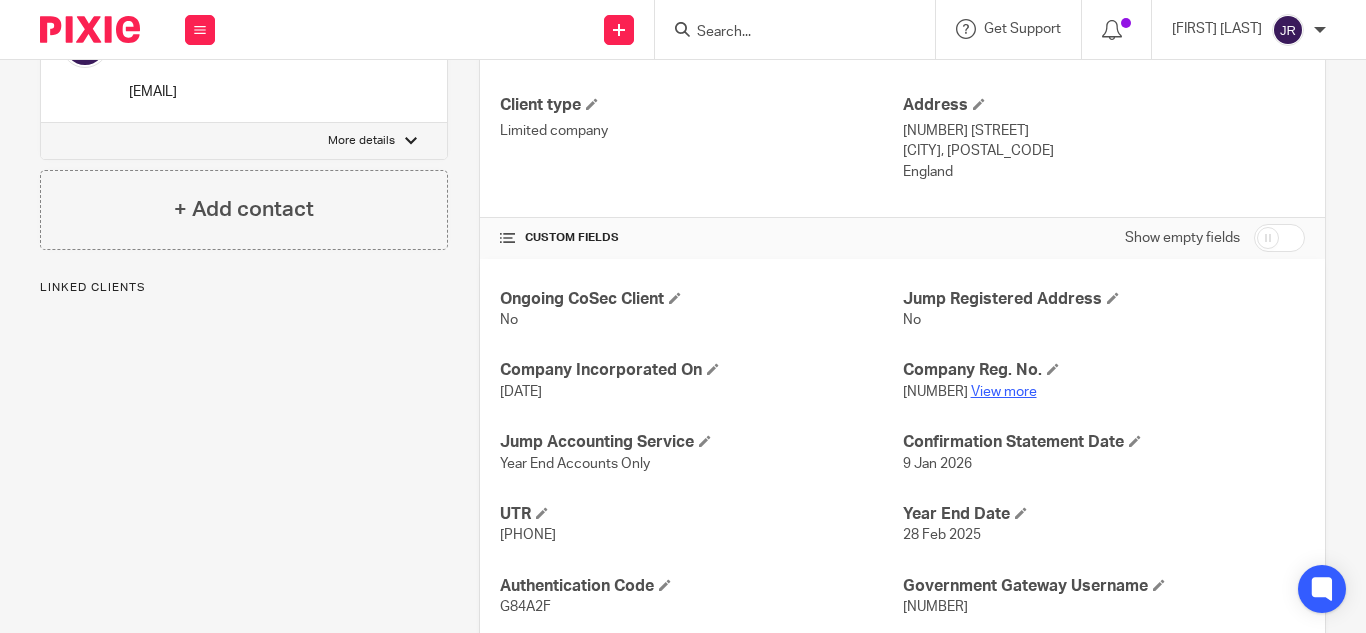 click on "View more" at bounding box center (1004, 392) 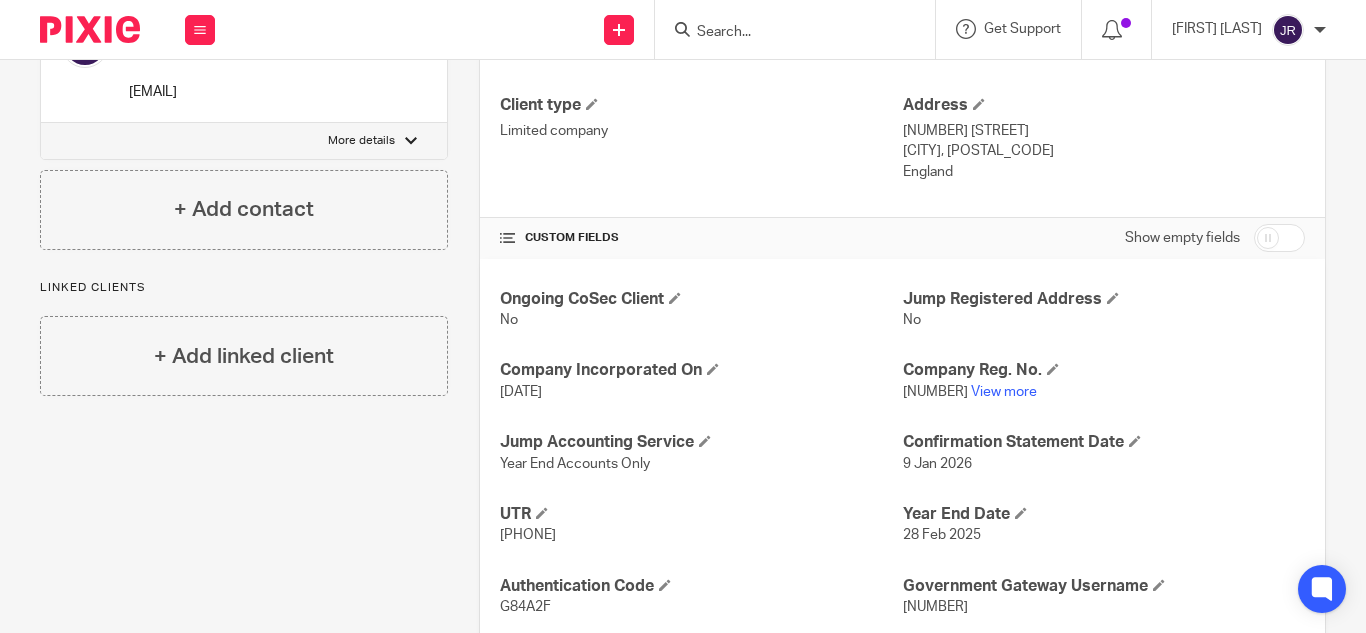 click at bounding box center [801, 29] 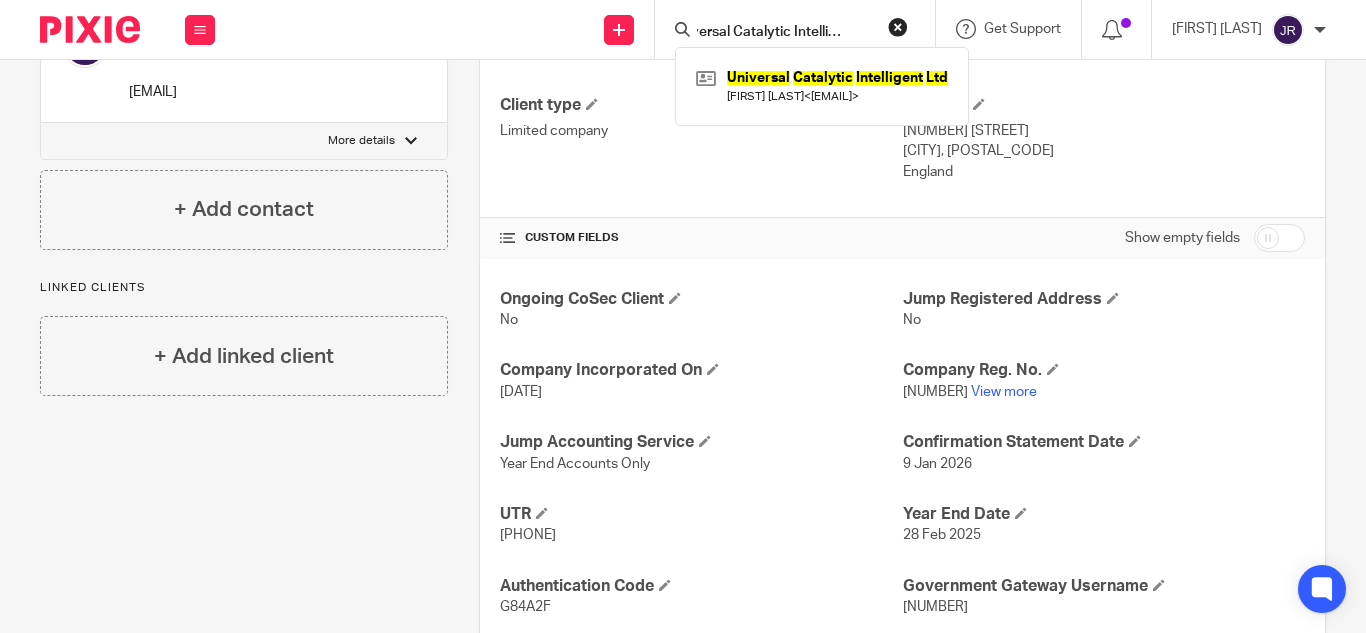 scroll, scrollTop: 0, scrollLeft: 28, axis: horizontal 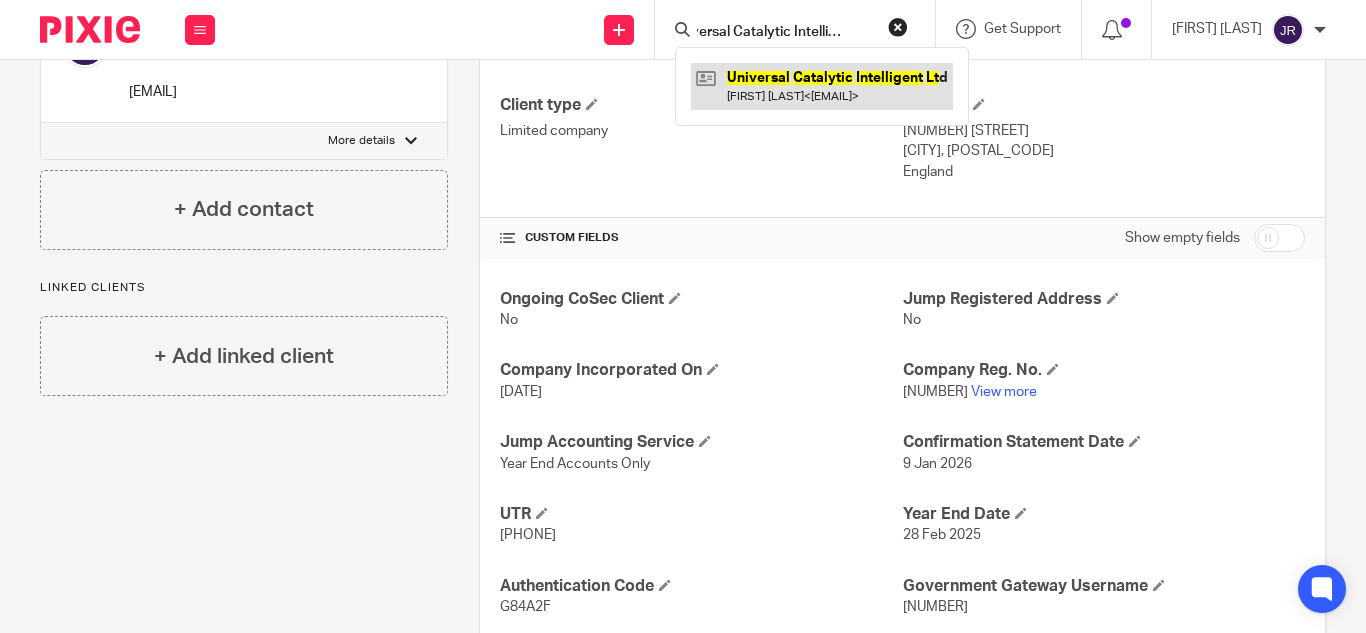 type on "Universal Catalytic Intelligent Lt" 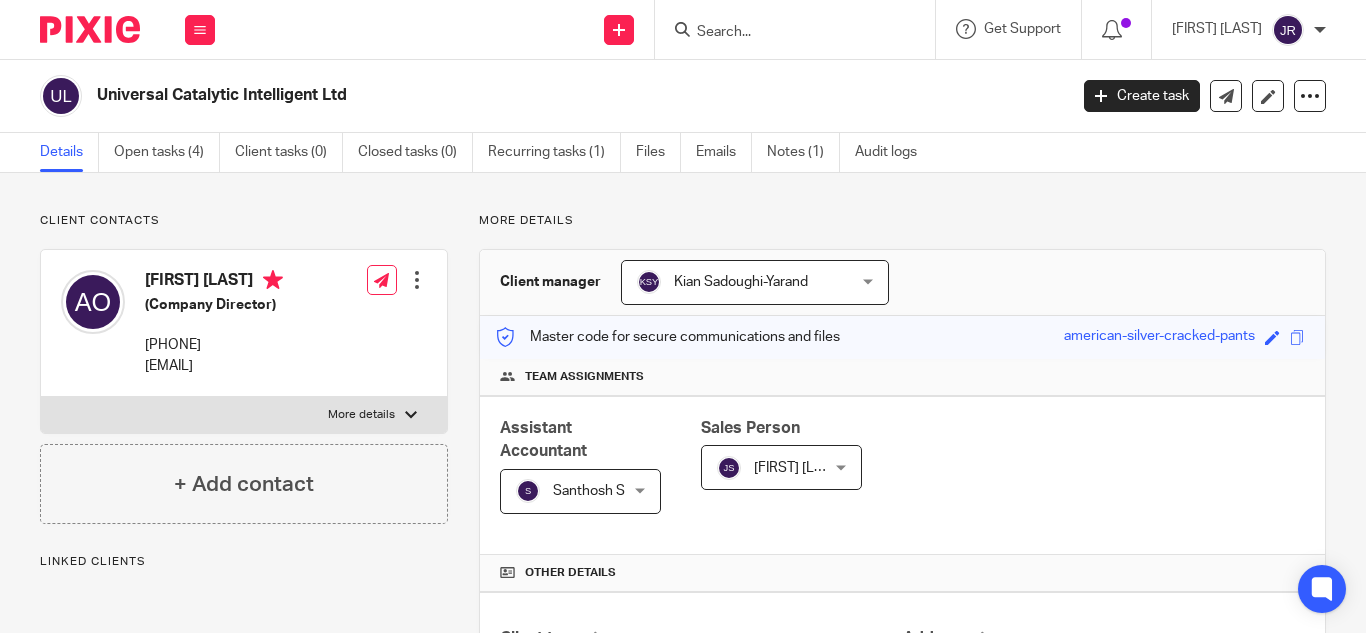 scroll, scrollTop: 0, scrollLeft: 0, axis: both 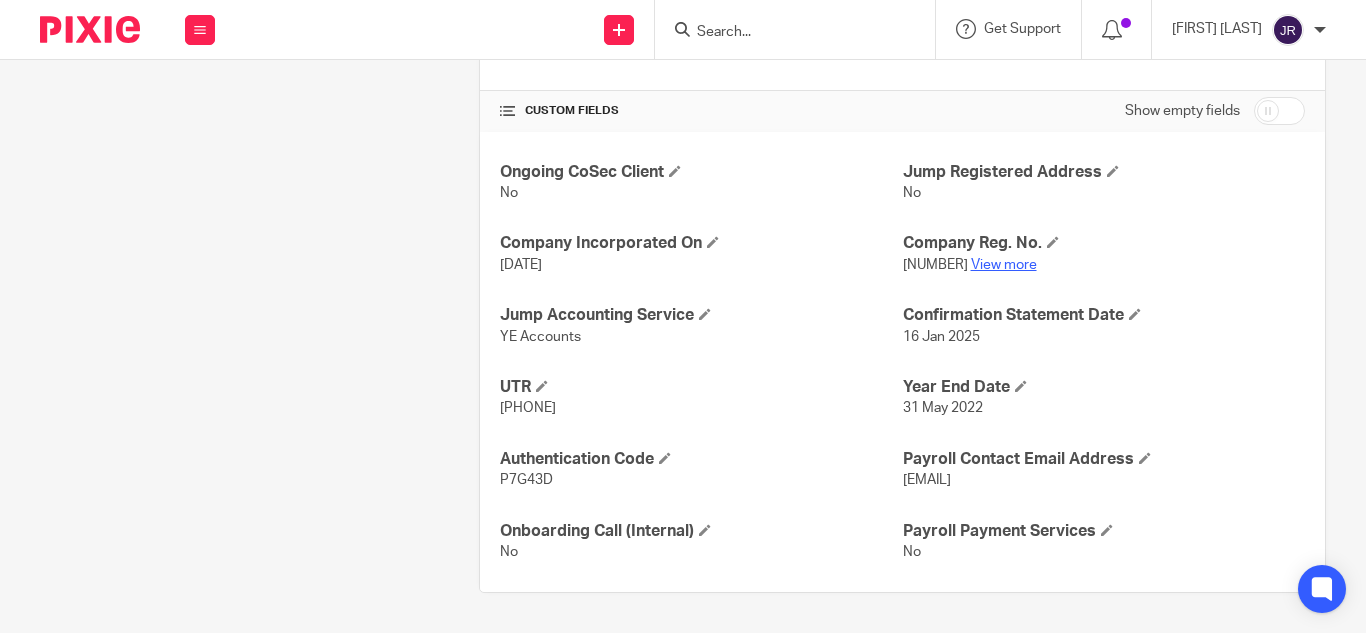 click on "View more" at bounding box center (1004, 265) 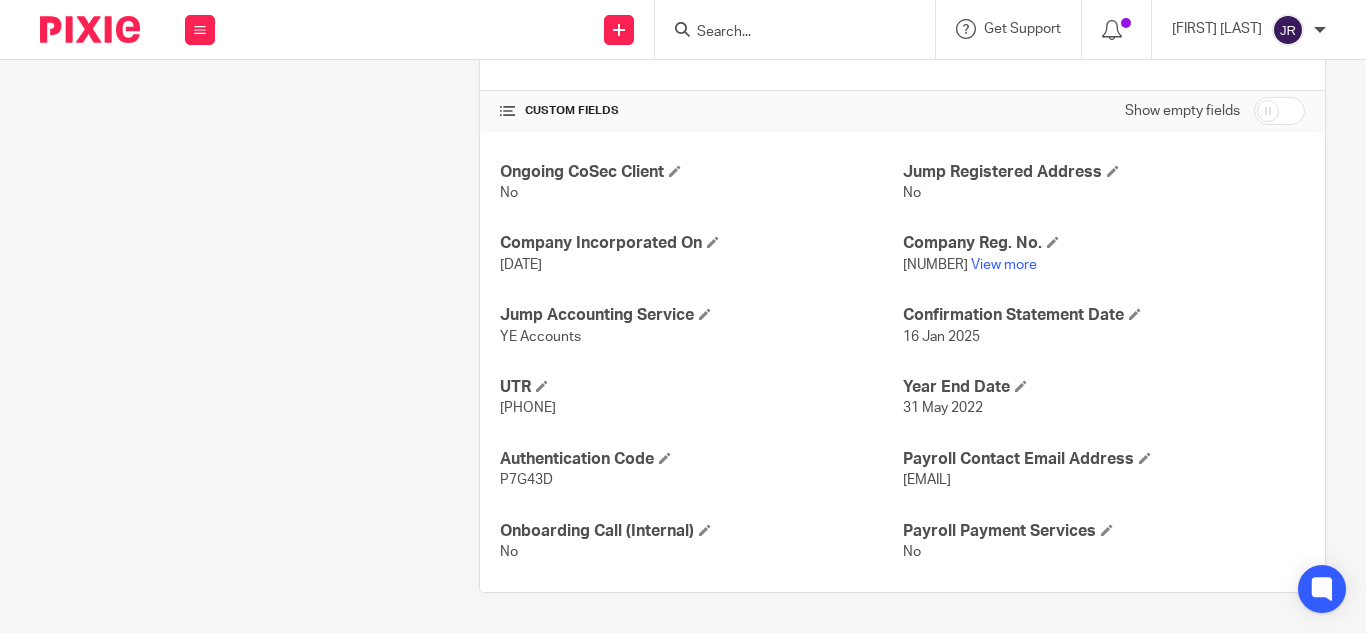 click at bounding box center (801, 29) 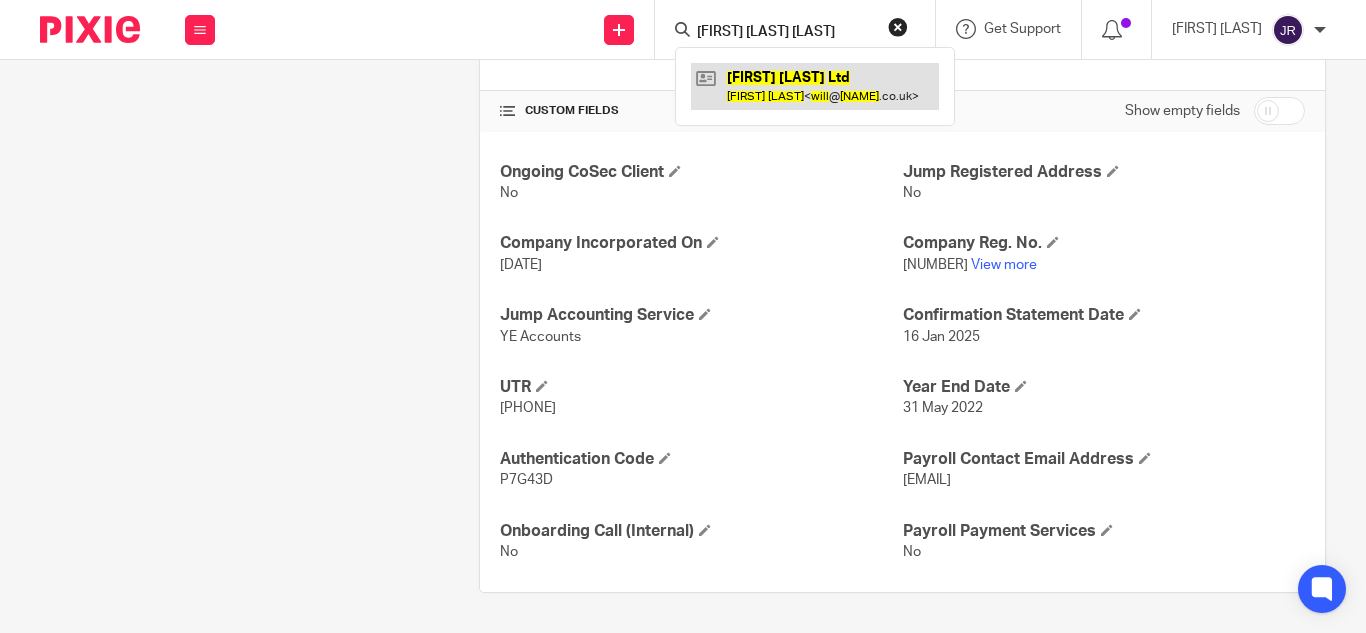 type on "Will hargreaves Ltd" 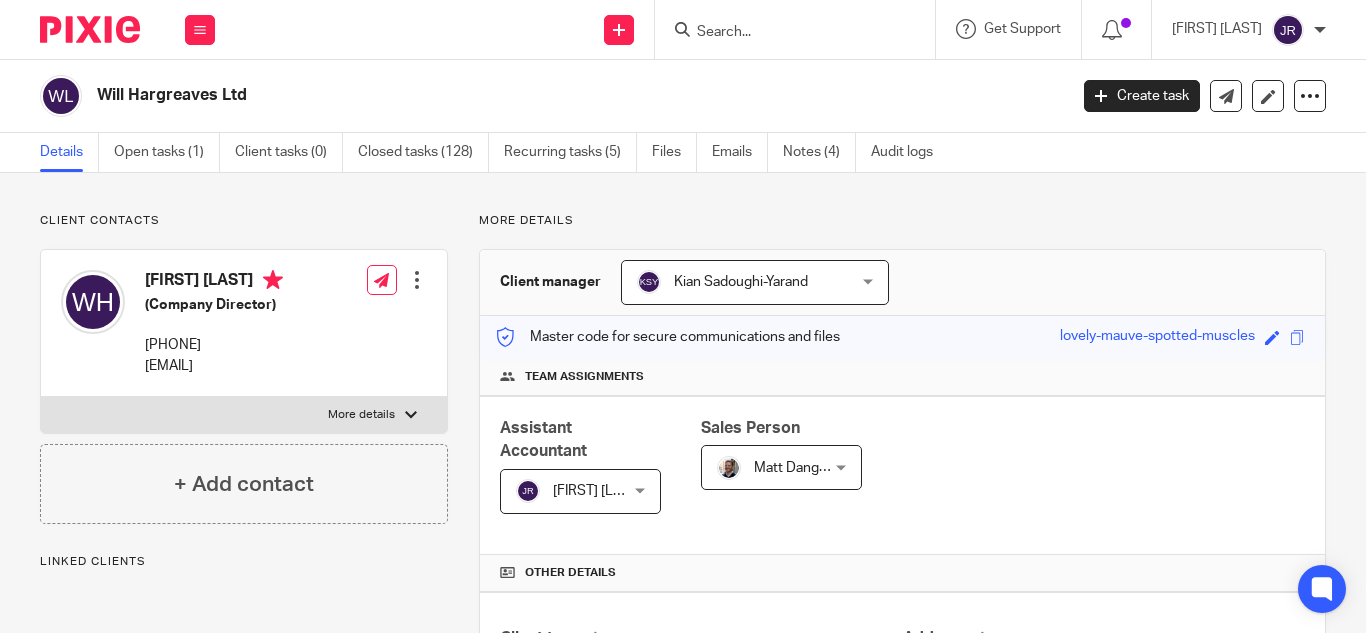 scroll, scrollTop: 0, scrollLeft: 0, axis: both 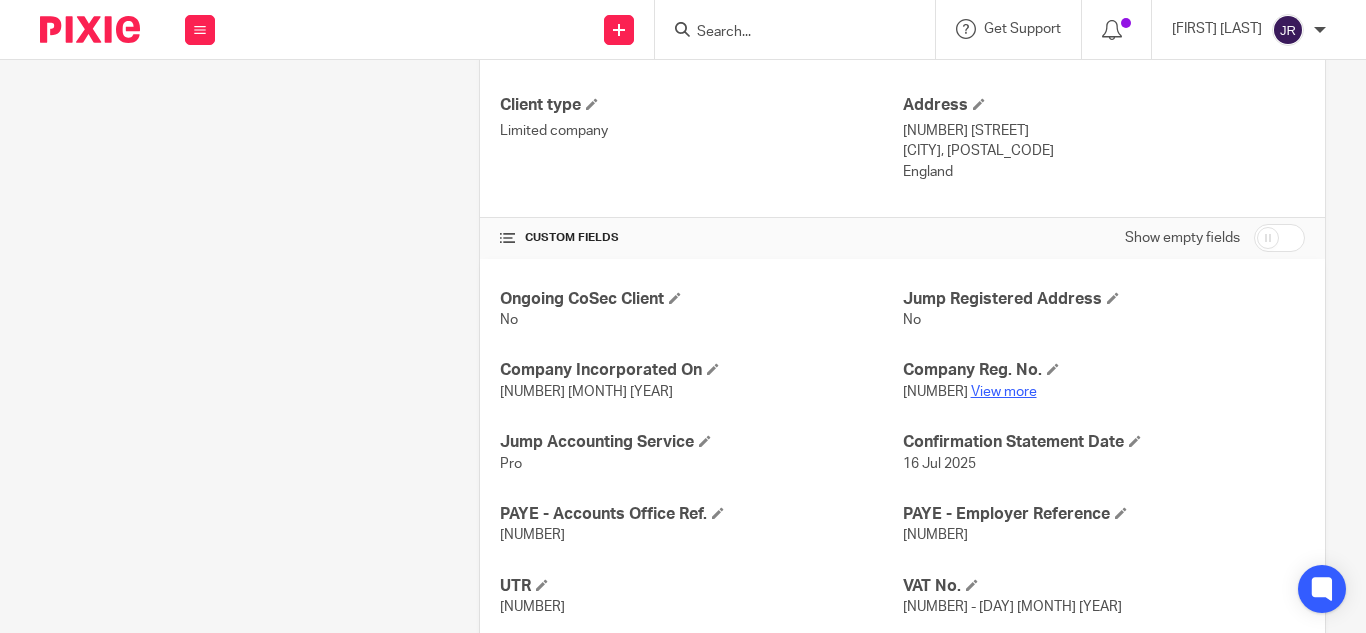click on "View more" at bounding box center (1004, 392) 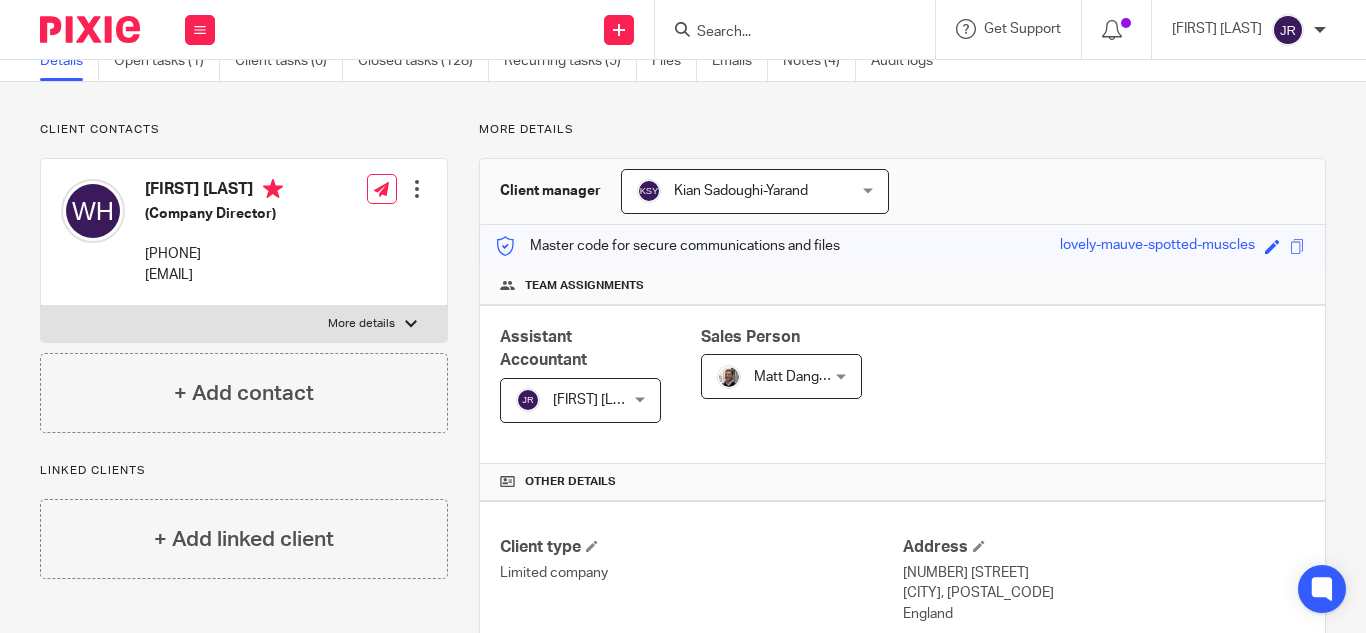scroll, scrollTop: 0, scrollLeft: 0, axis: both 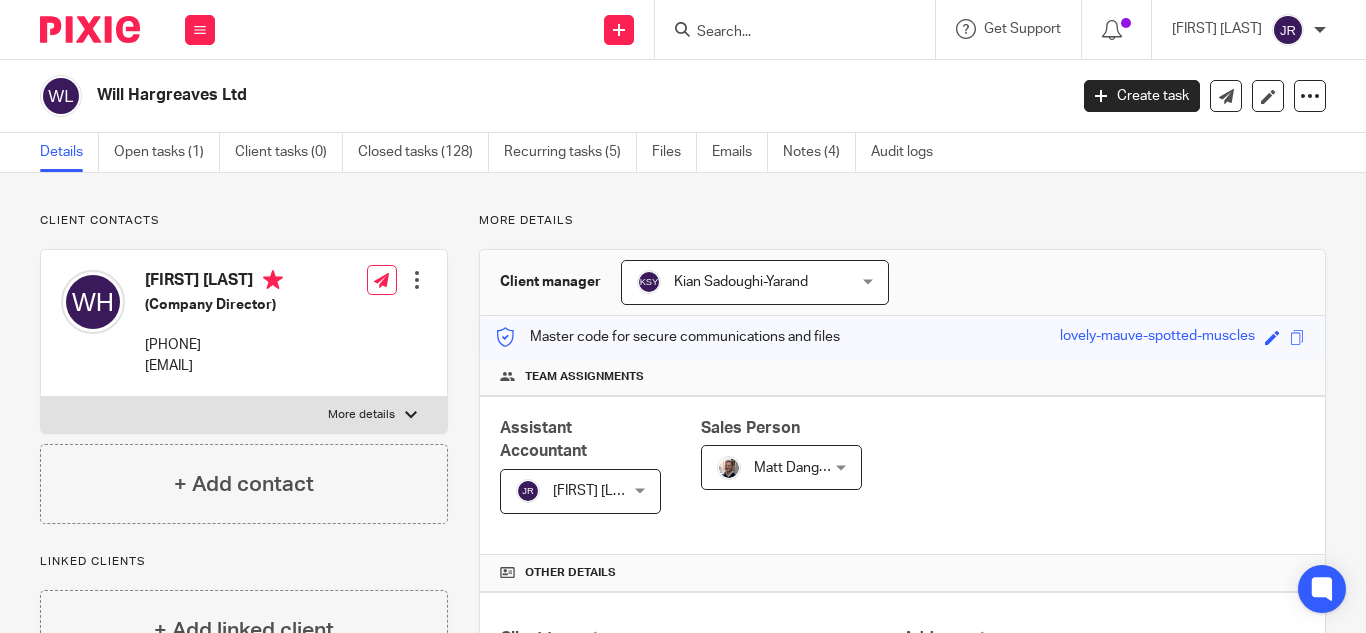 click at bounding box center [795, 29] 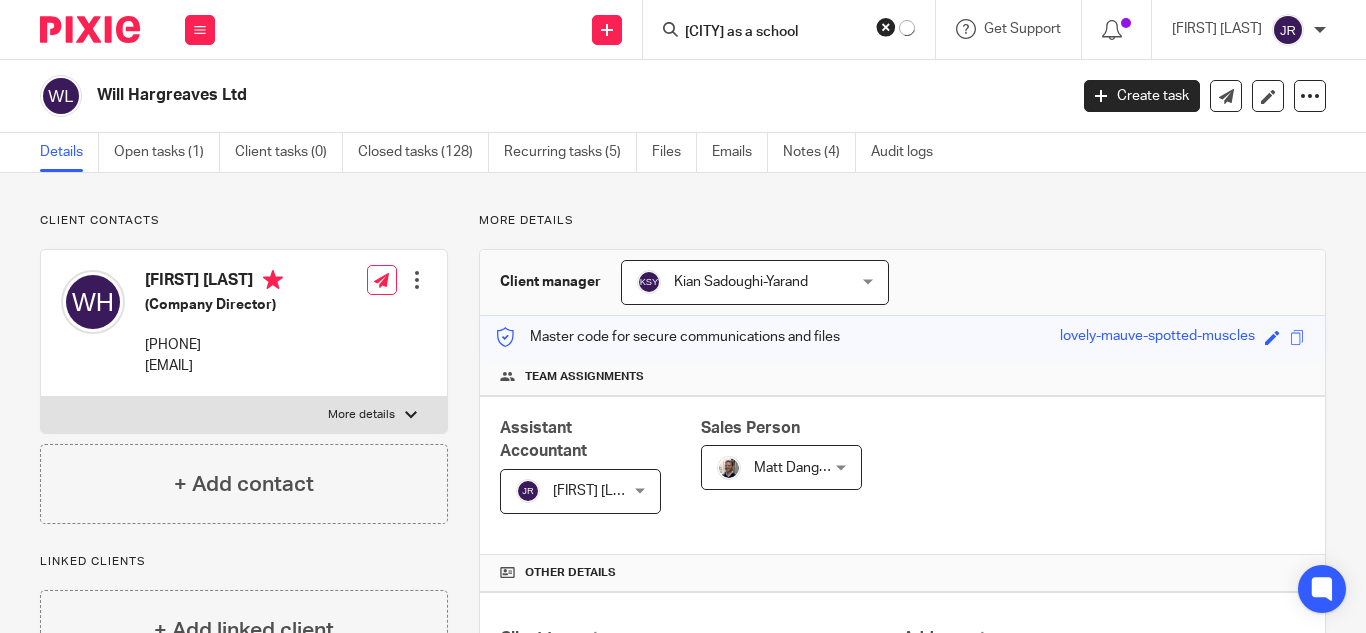 click on "[CITY] as a school" at bounding box center [773, 33] 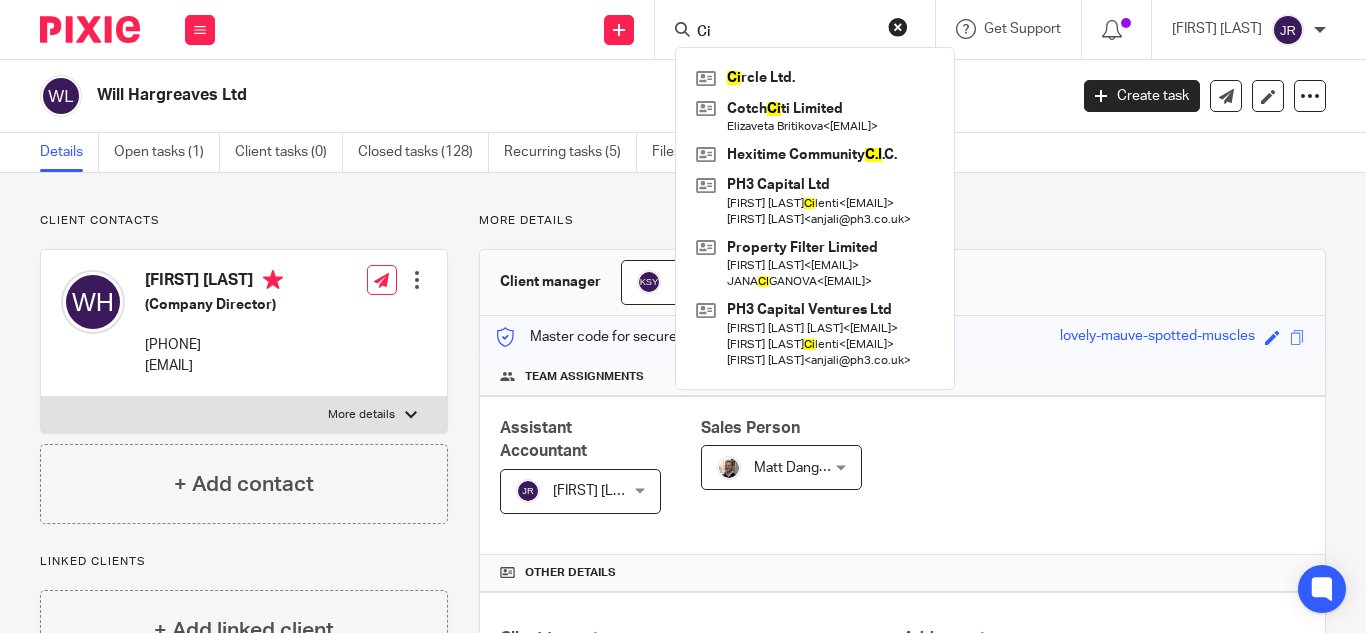 type on "C" 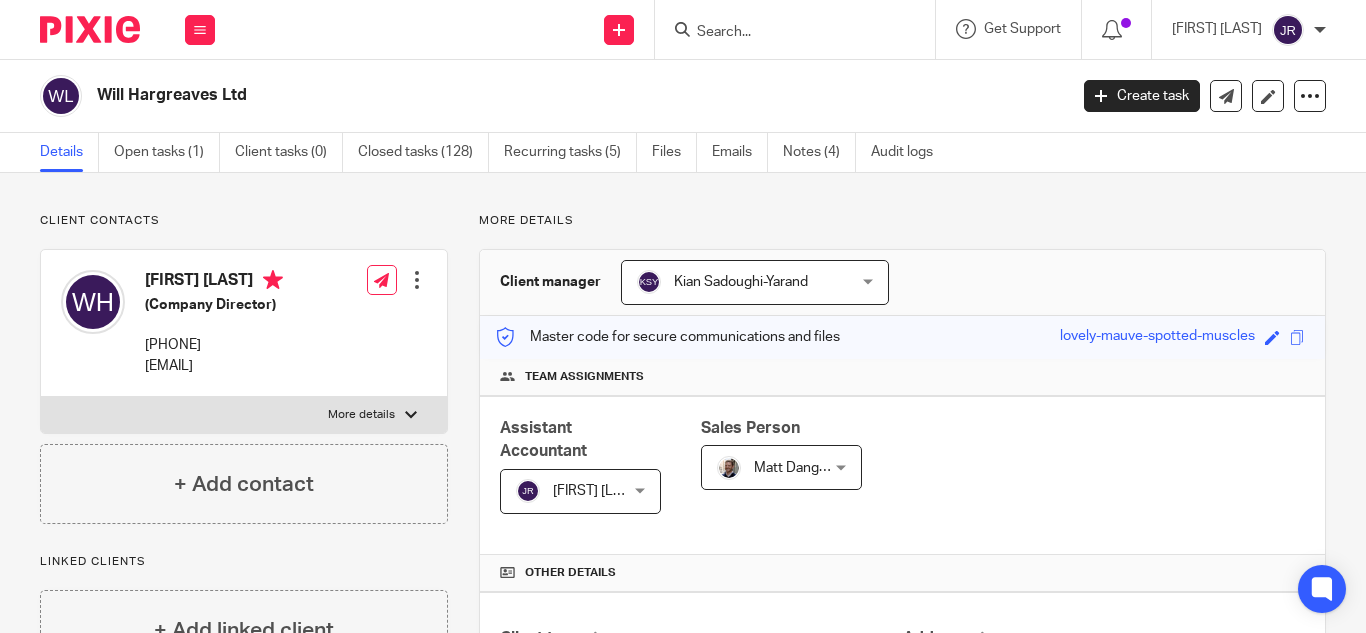 paste on "Universal Catalytic Intelligent Ltd" 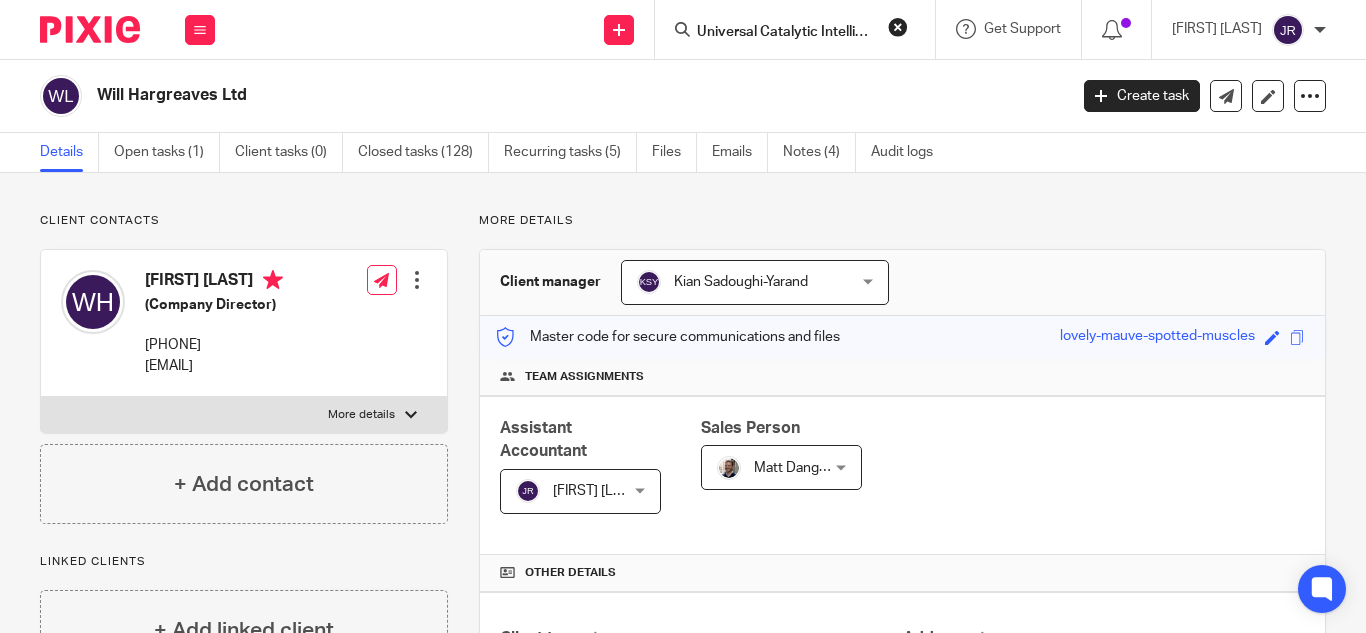 scroll, scrollTop: 0, scrollLeft: 36, axis: horizontal 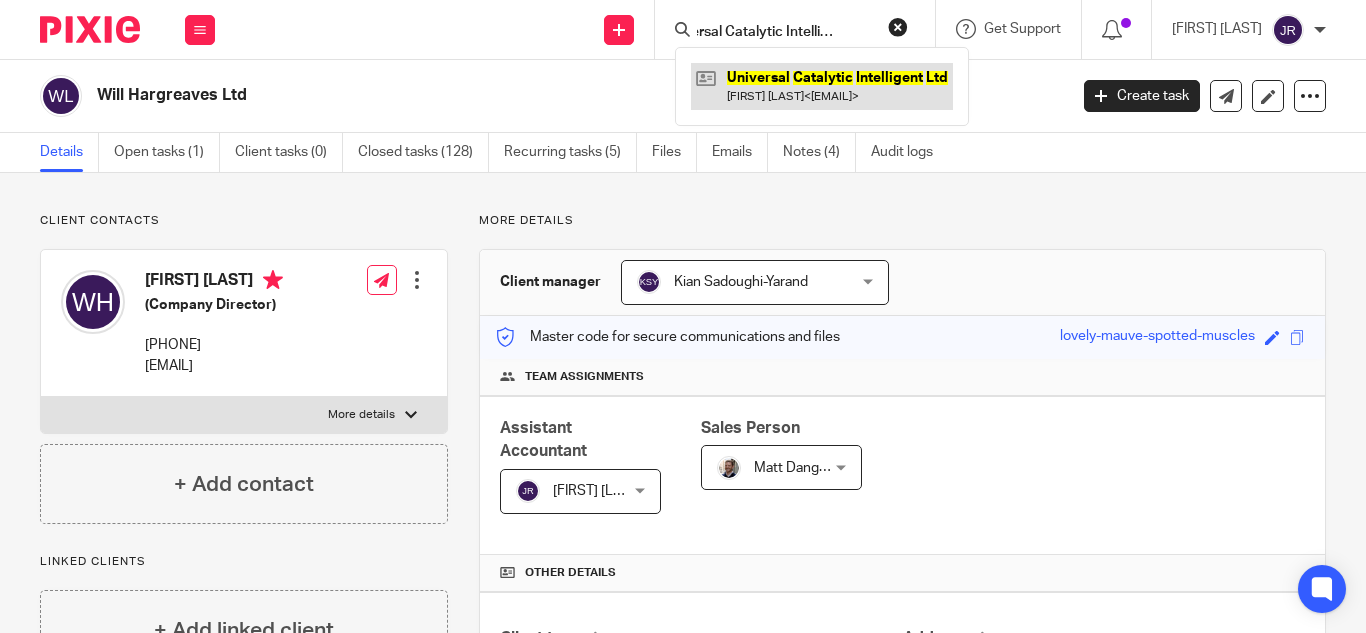 type on "Universal Catalytic Intelligent Ltd" 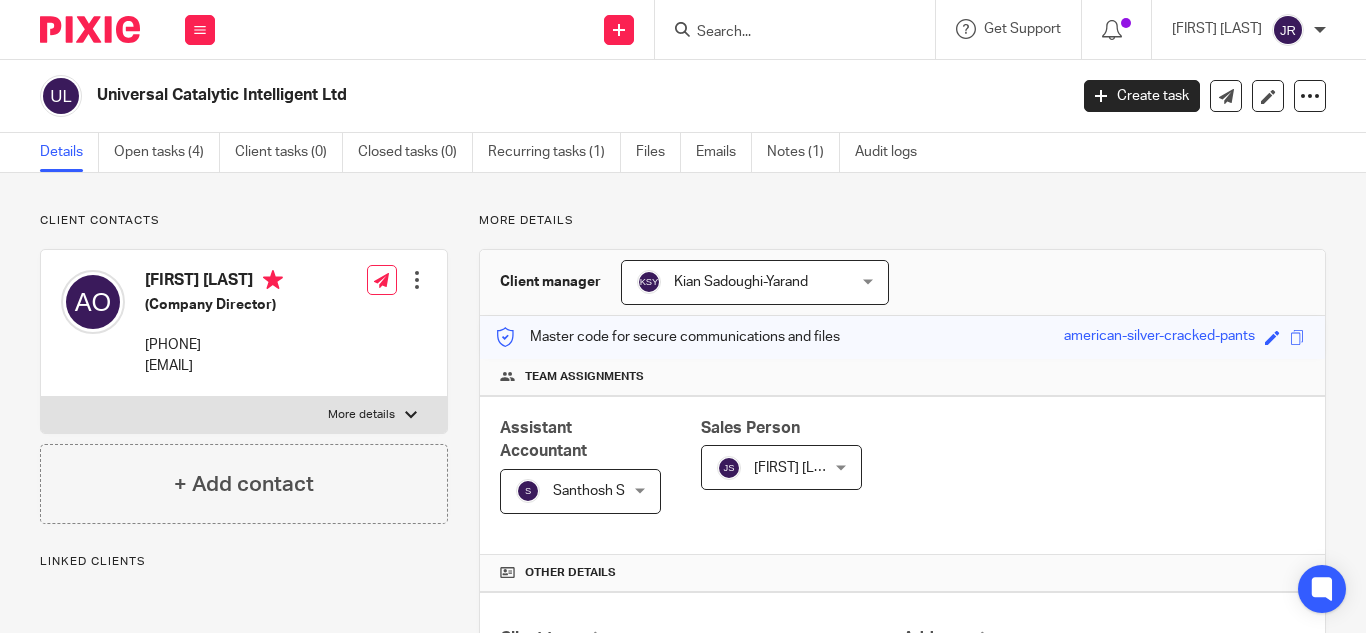 scroll, scrollTop: 0, scrollLeft: 0, axis: both 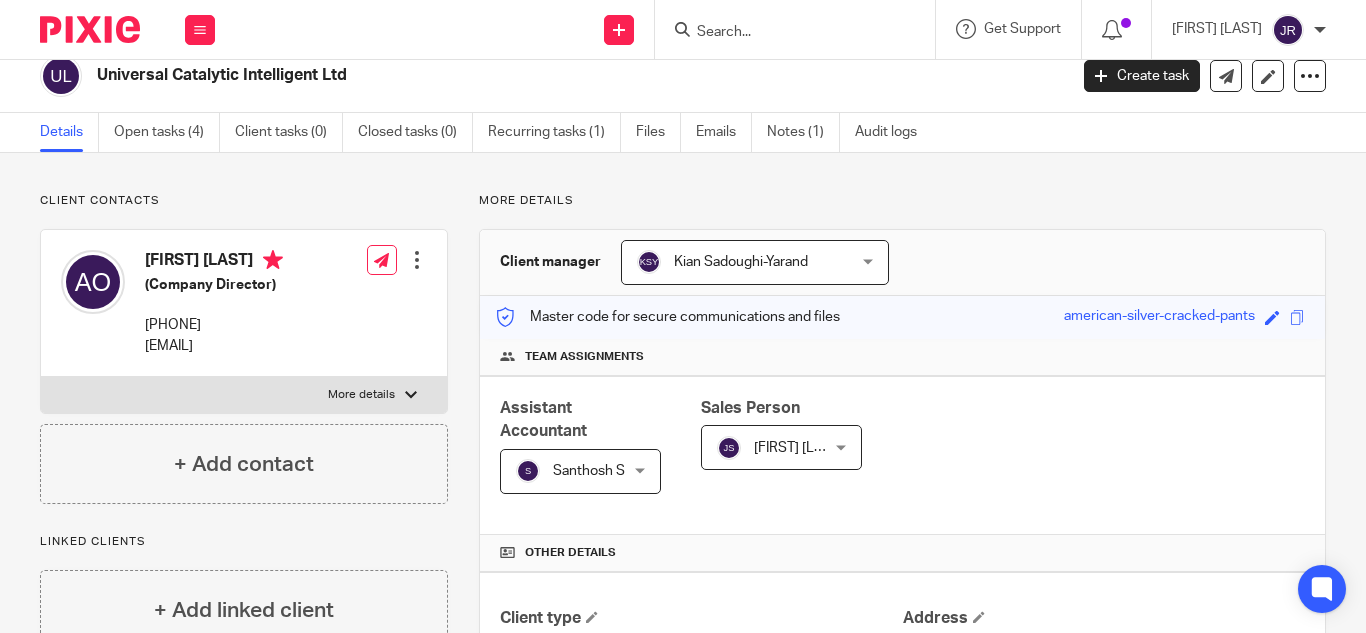 click at bounding box center [785, 33] 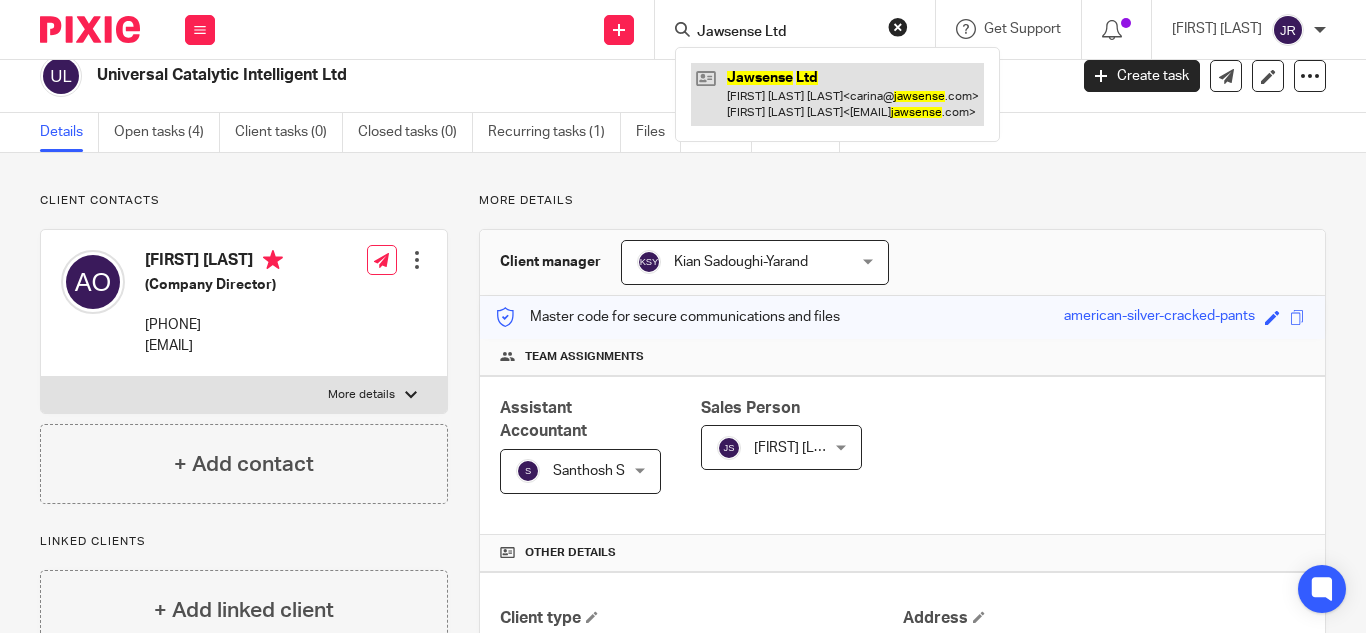 type on "Jawsense Ltd" 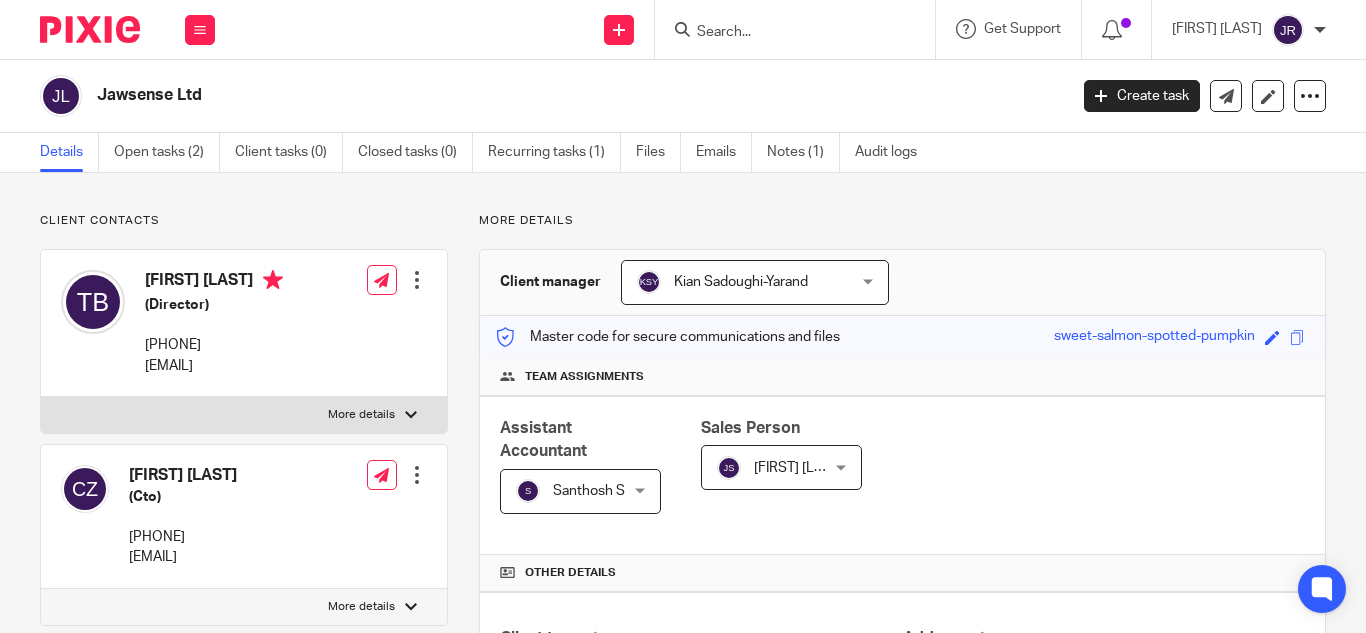 scroll, scrollTop: 0, scrollLeft: 0, axis: both 